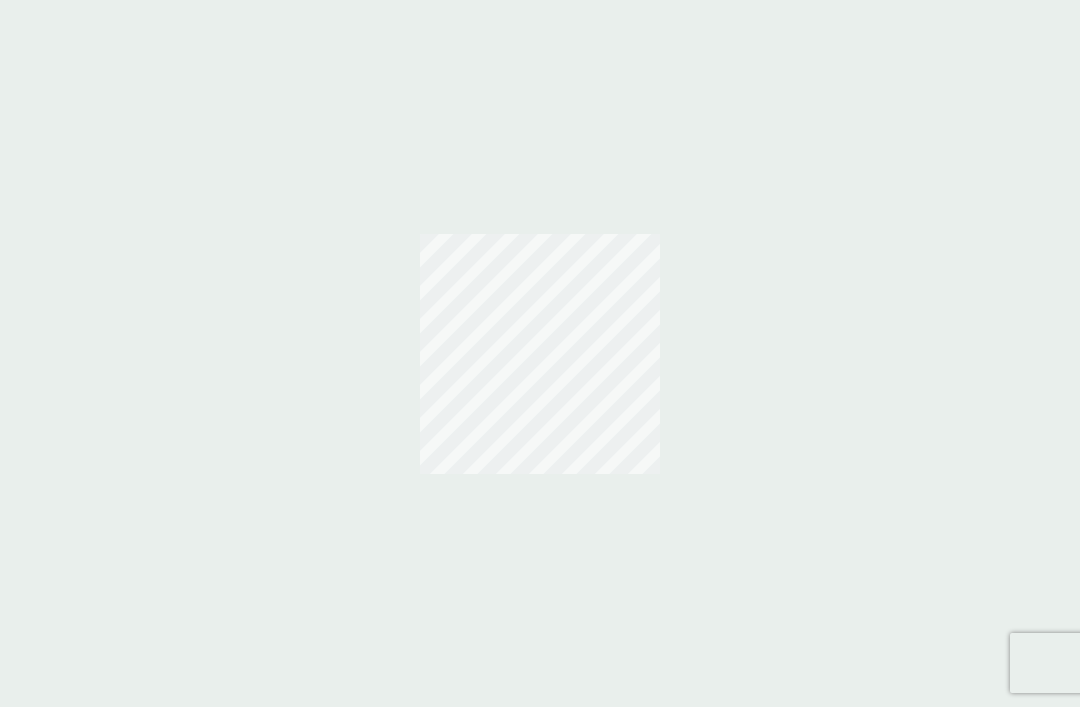scroll, scrollTop: 0, scrollLeft: 0, axis: both 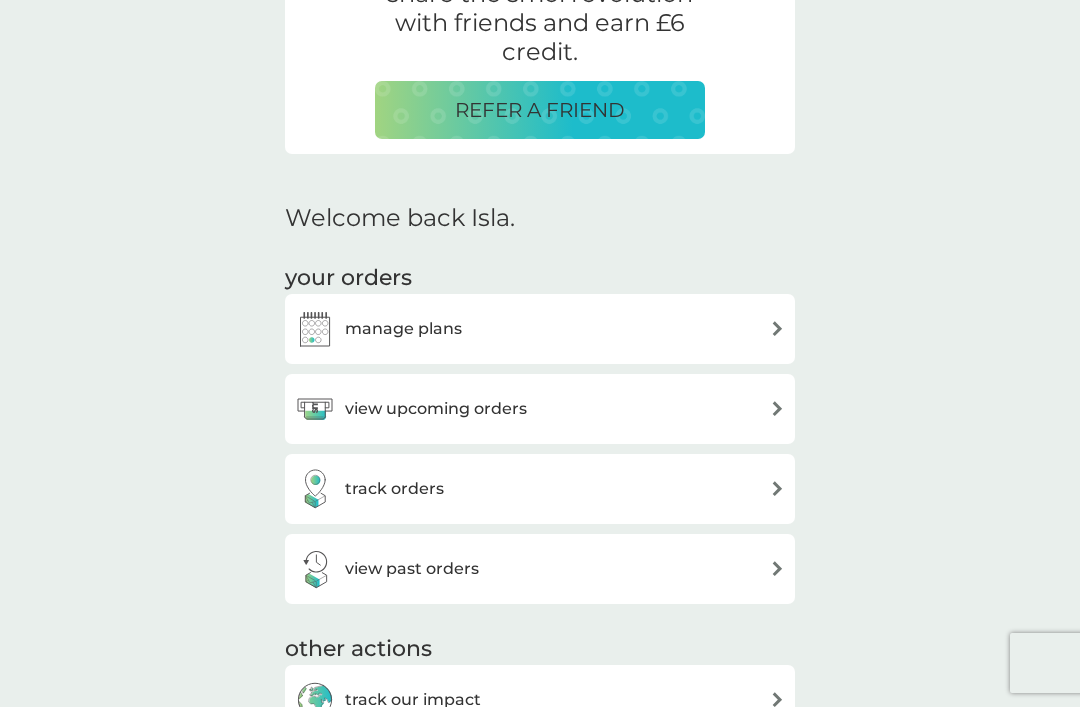 click on "manage plans" at bounding box center (540, 329) 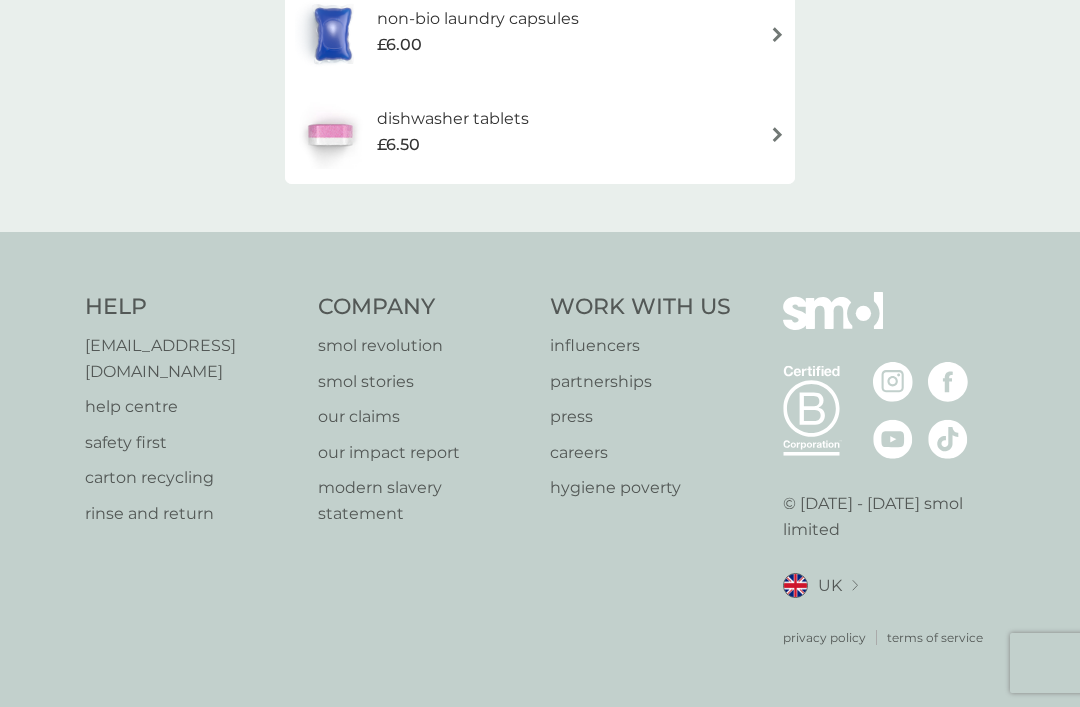 scroll, scrollTop: 0, scrollLeft: 0, axis: both 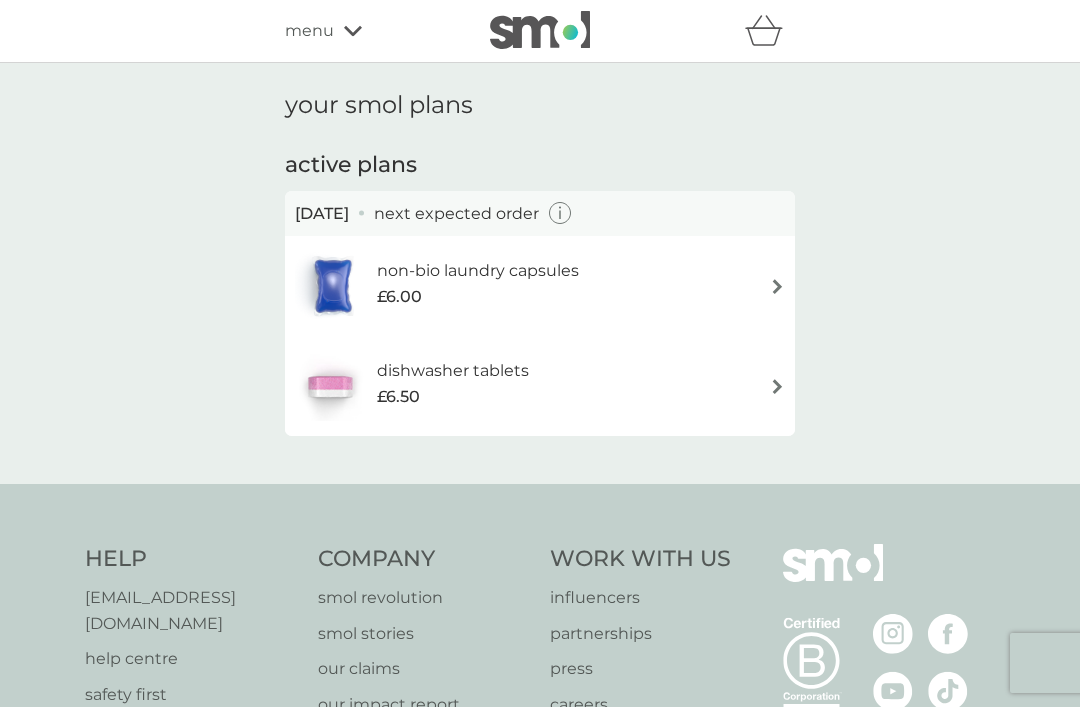 click on "non-bio laundry capsules £6.00" at bounding box center [540, 286] 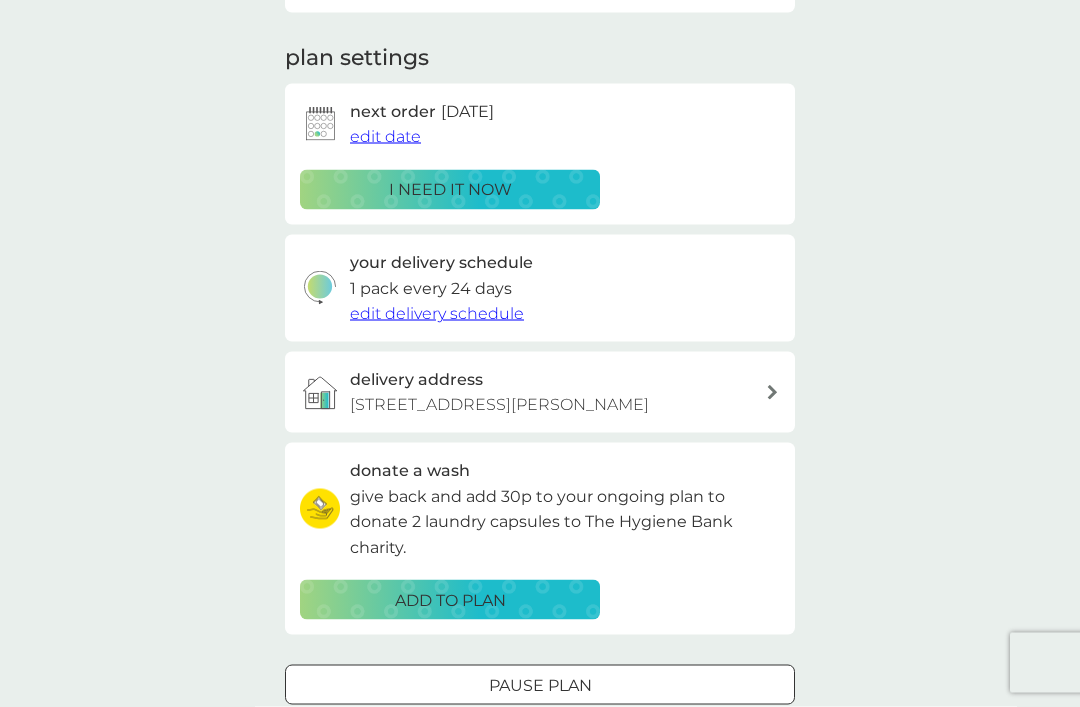 scroll, scrollTop: 264, scrollLeft: 0, axis: vertical 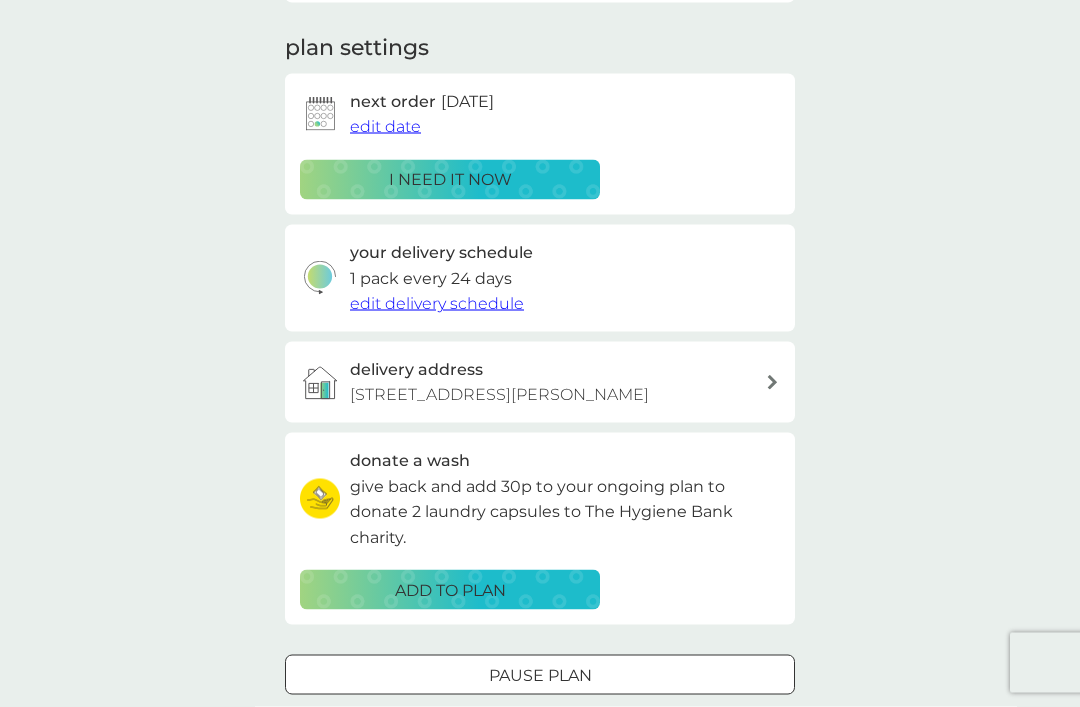 click on "edit delivery schedule" at bounding box center (437, 303) 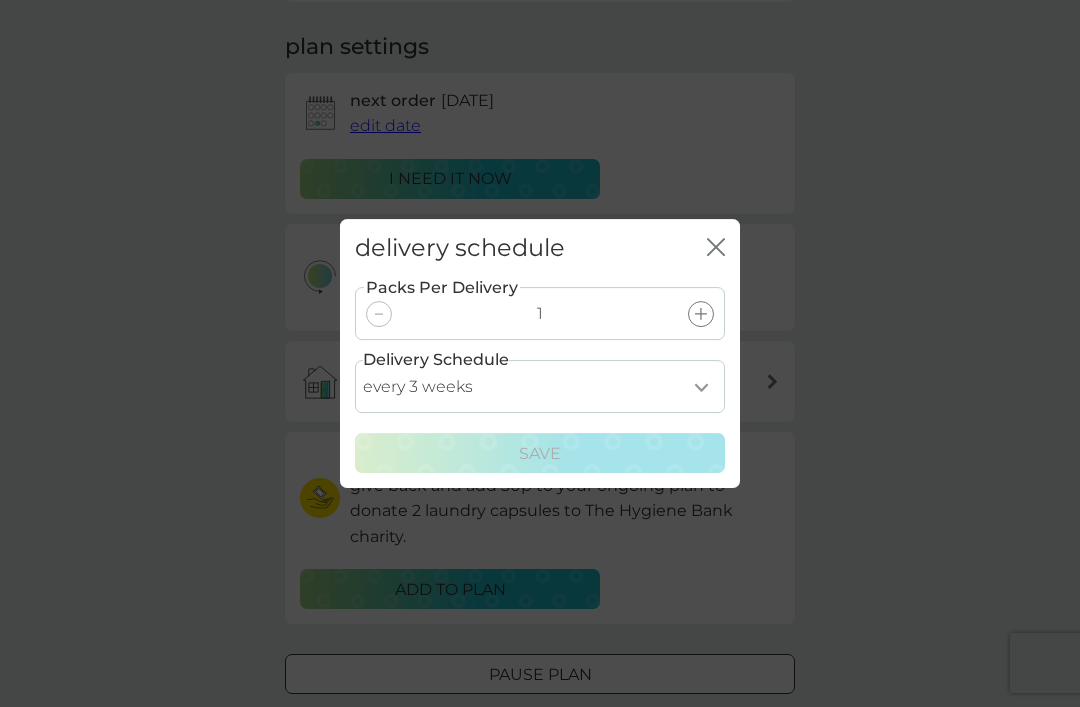 click on "every 1 week every 2 weeks every 3 weeks every 4 weeks every 5 weeks every 6 weeks every 7 weeks every 8 weeks every 9 weeks every 10 weeks every 11 weeks every 12 weeks every 13 weeks every 14 weeks every 15 weeks every 16 weeks every 17 weeks" at bounding box center (540, 386) 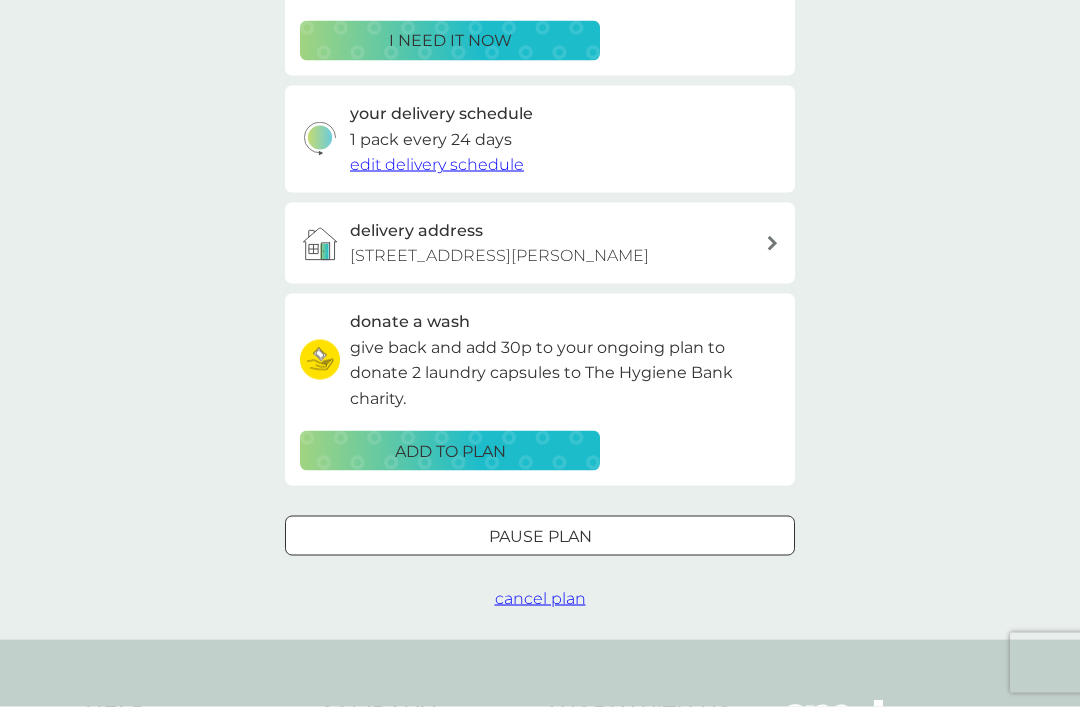 scroll, scrollTop: 404, scrollLeft: 0, axis: vertical 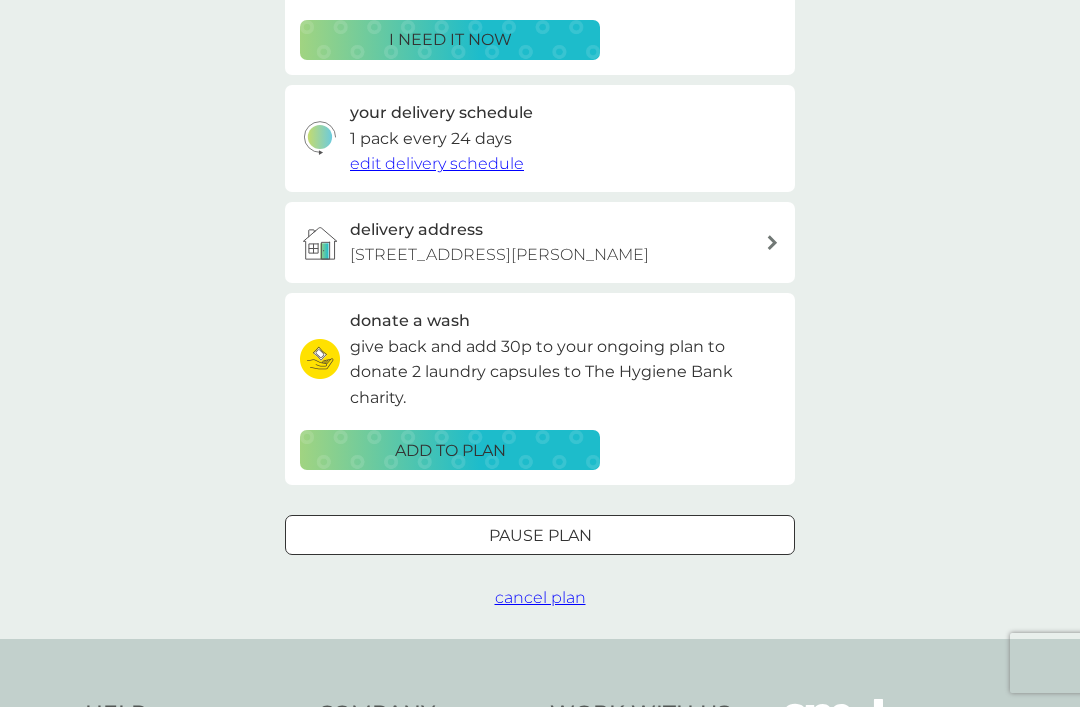 click on "Pause plan" at bounding box center (540, 536) 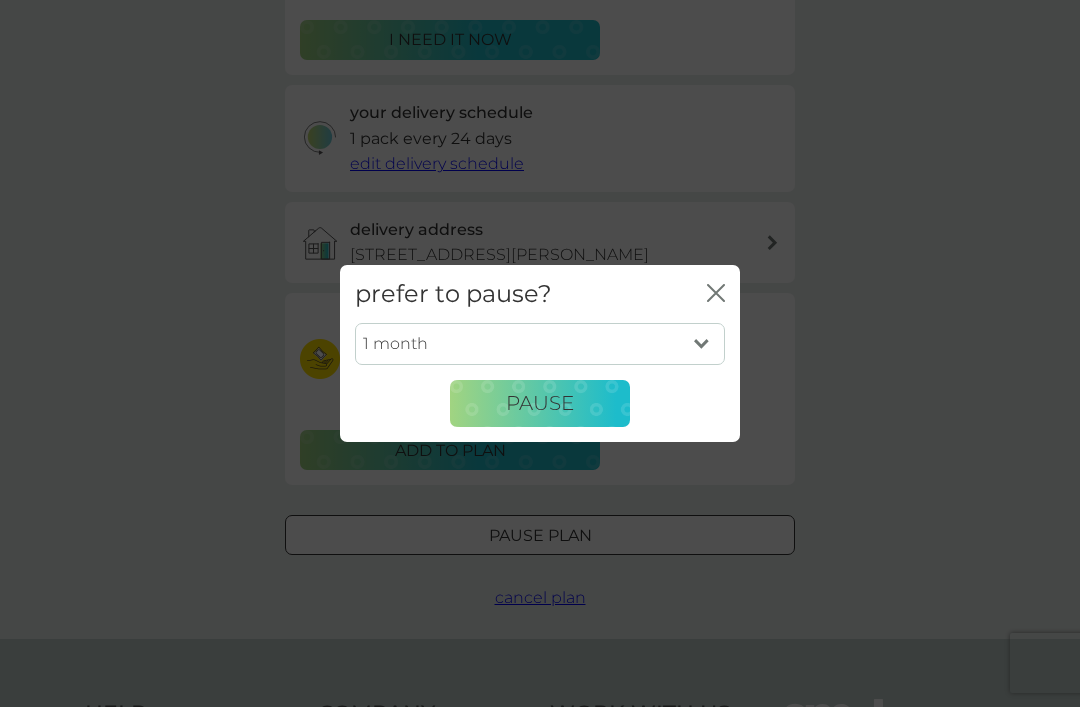 click on "1 month 2 months 3 months 4 months 5 months 6 months" at bounding box center (540, 344) 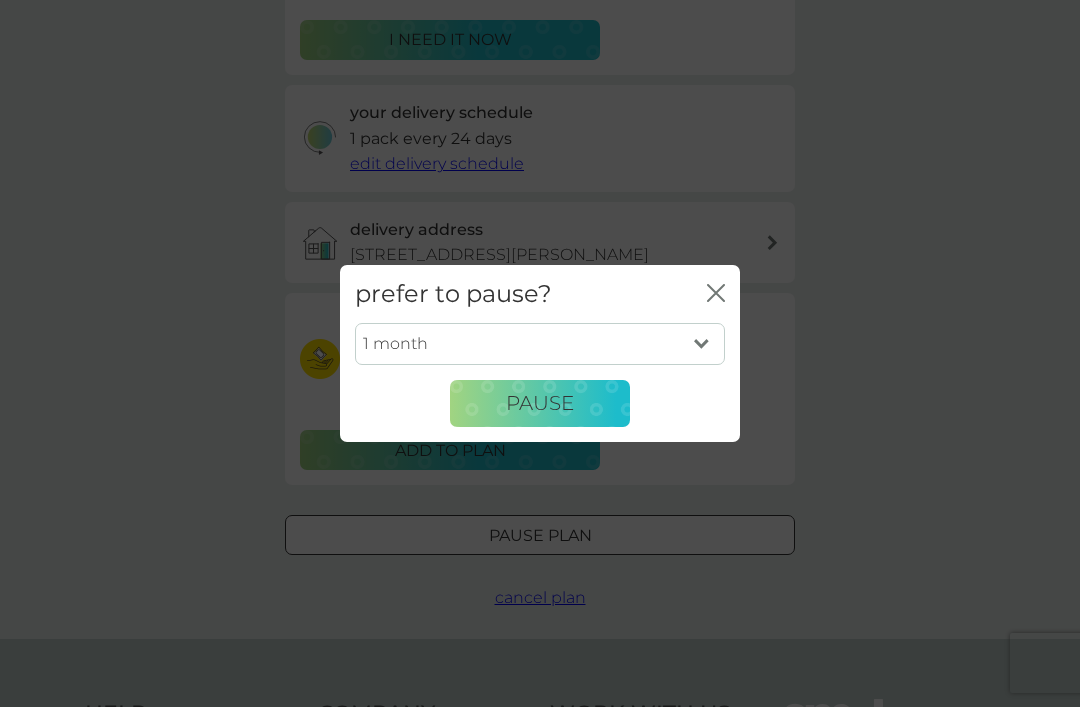 select on "6" 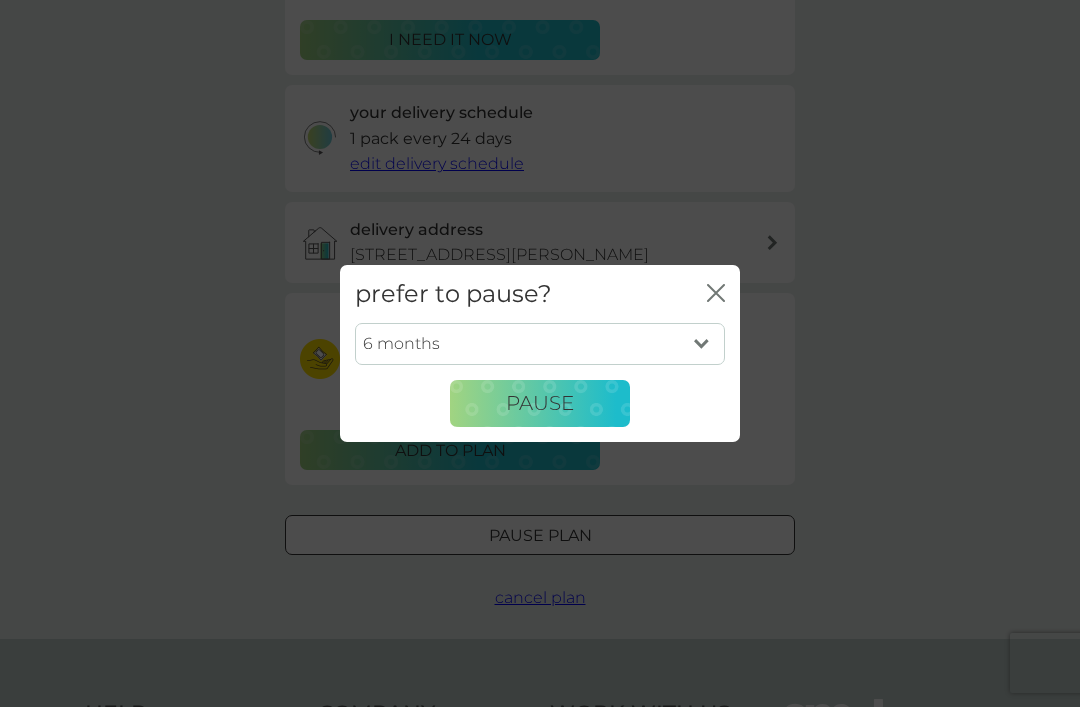 click on "Pause" at bounding box center (540, 403) 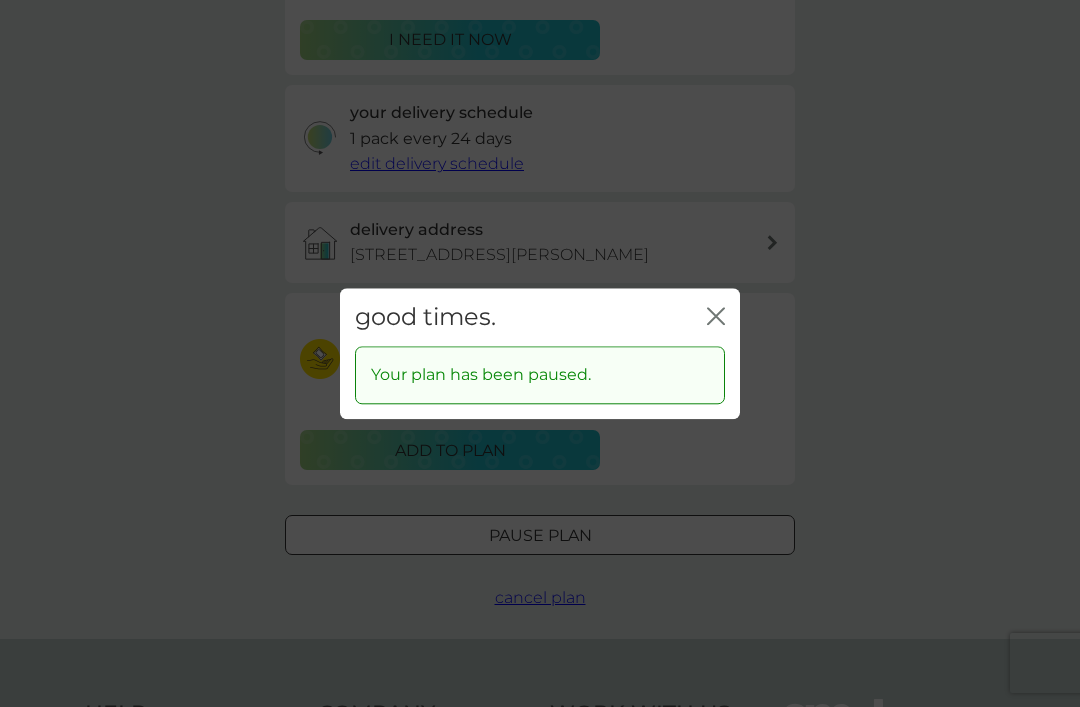click on "good times. close" at bounding box center (540, 317) 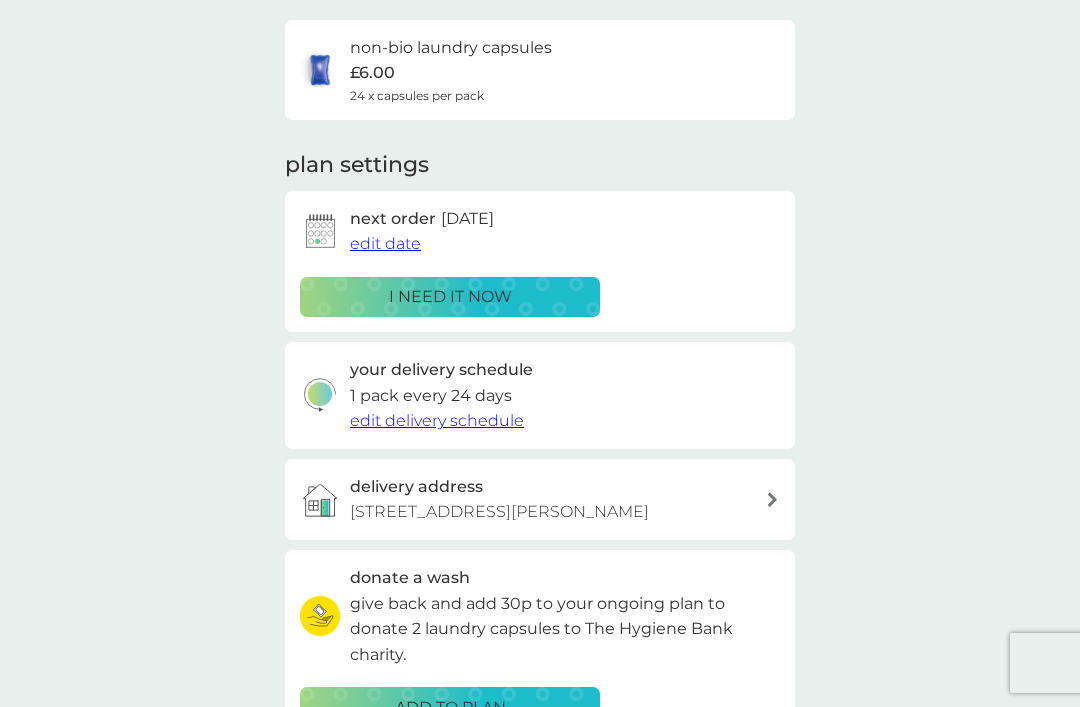scroll, scrollTop: 131, scrollLeft: 0, axis: vertical 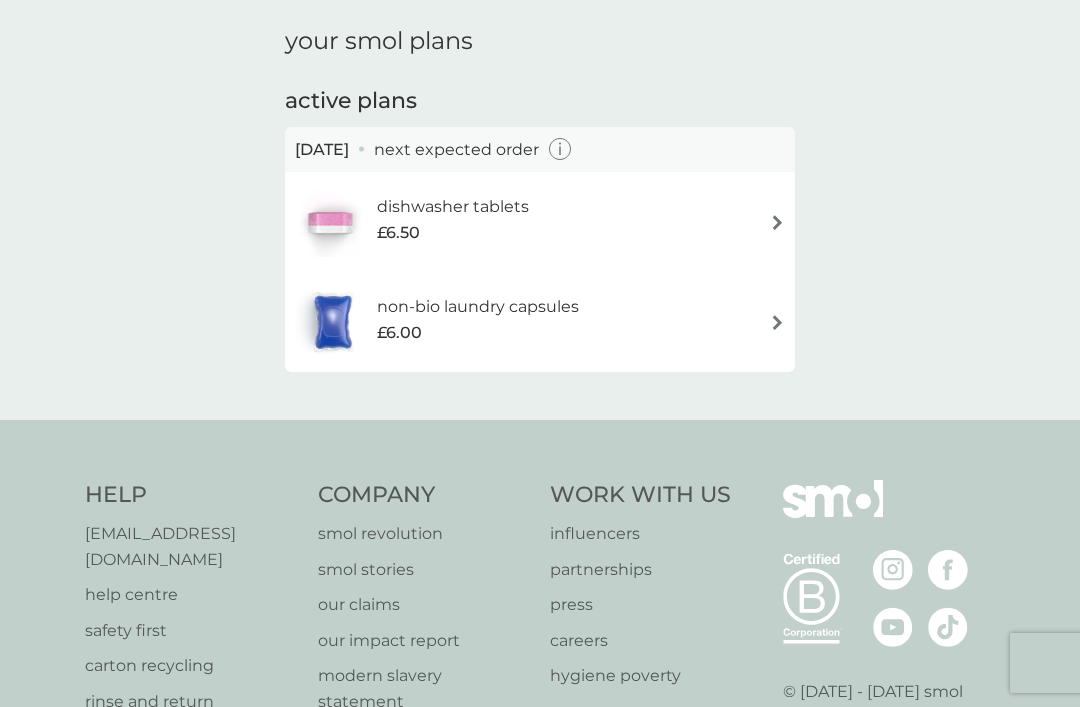 click on "non-bio laundry capsules £6.00" at bounding box center (540, 322) 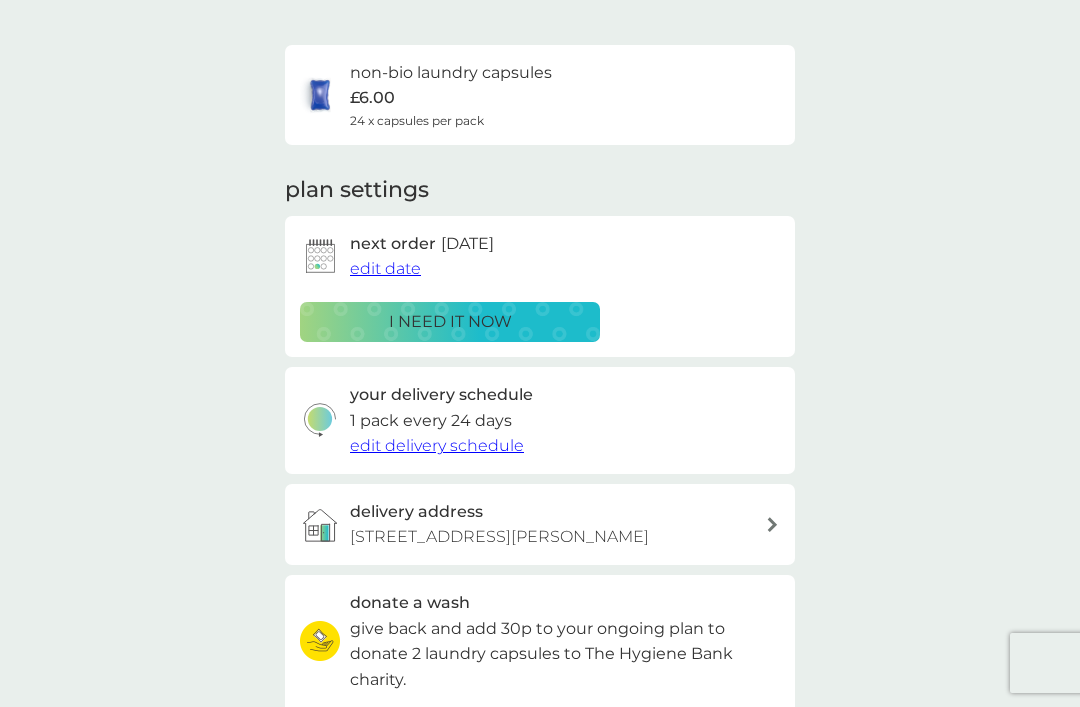scroll, scrollTop: 187, scrollLeft: 0, axis: vertical 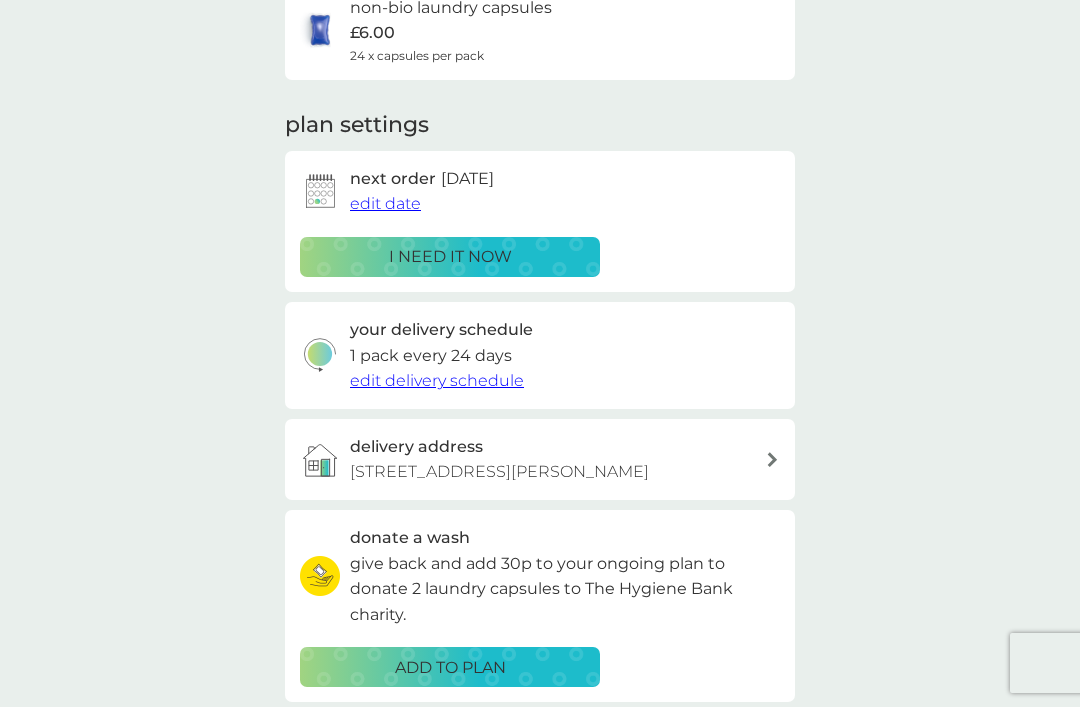 click on "edit delivery schedule" at bounding box center [437, 380] 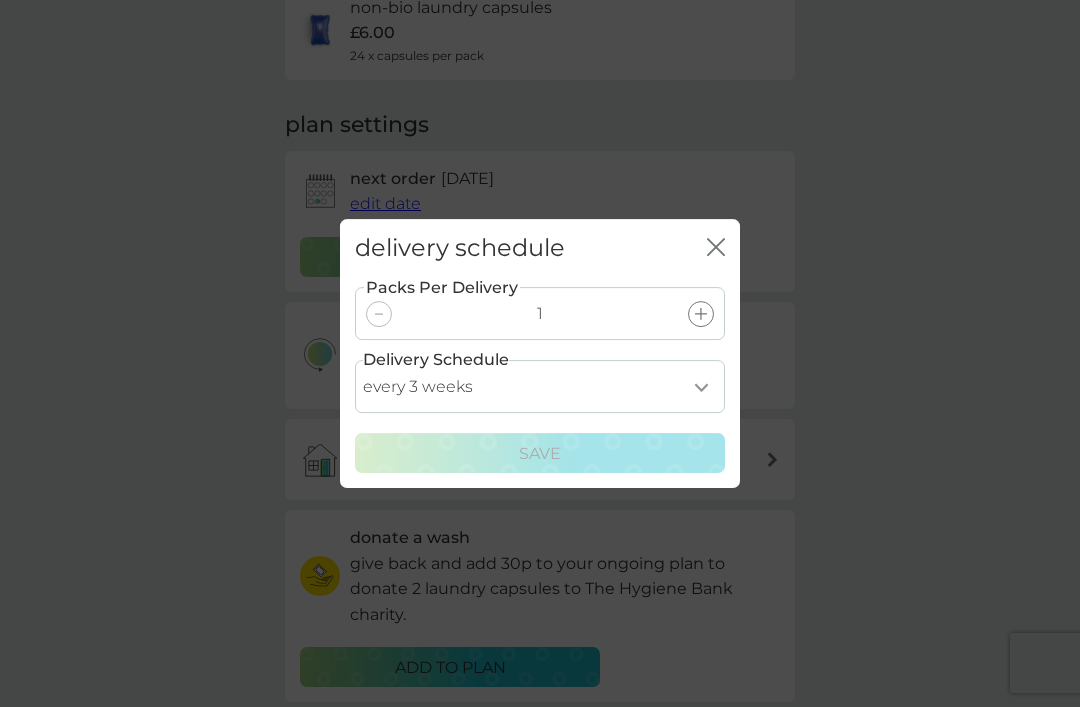 click 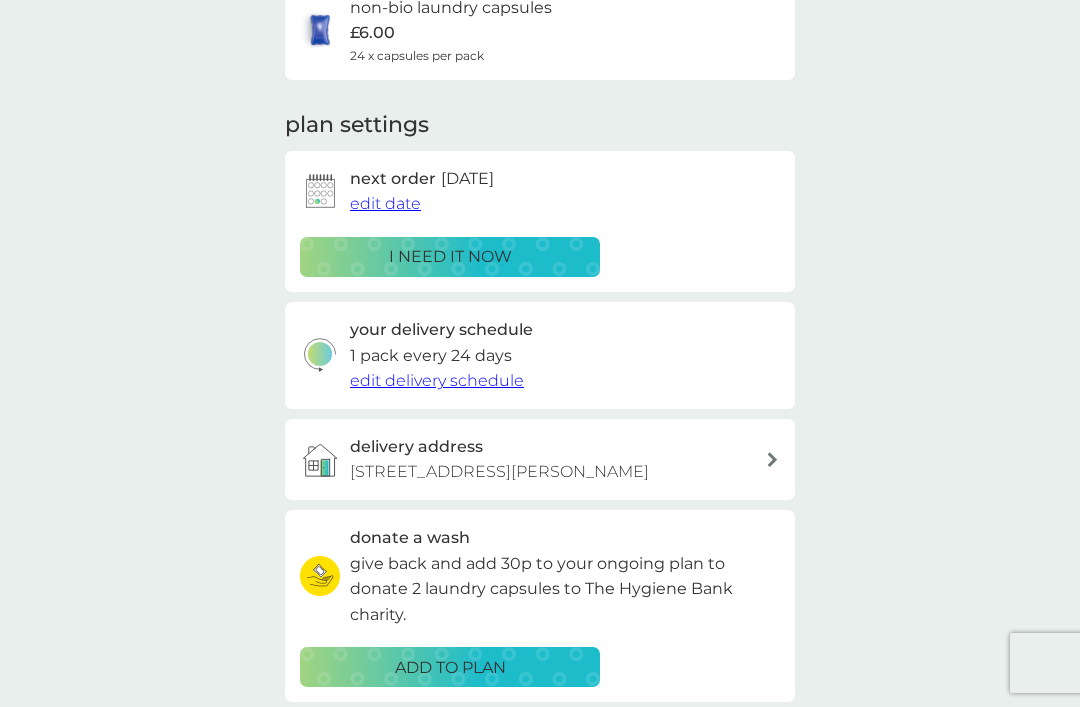 click on "your smol plans non-bio laundry capsules £6.00 24 x capsules per pack plan settings next order 19 Mar 2026 edit date i need it now your delivery schedule 1 pack every 24 days edit delivery schedule delivery address 16 Tranter Road, Aberlady, Aberlady, EH32 0UE donate a wash give back and add 30p to your ongoing plan to donate 2 laundry capsules to The Hygiene Bank charity. ADD TO PLAN Pause plan cancel plan" at bounding box center (540, 366) 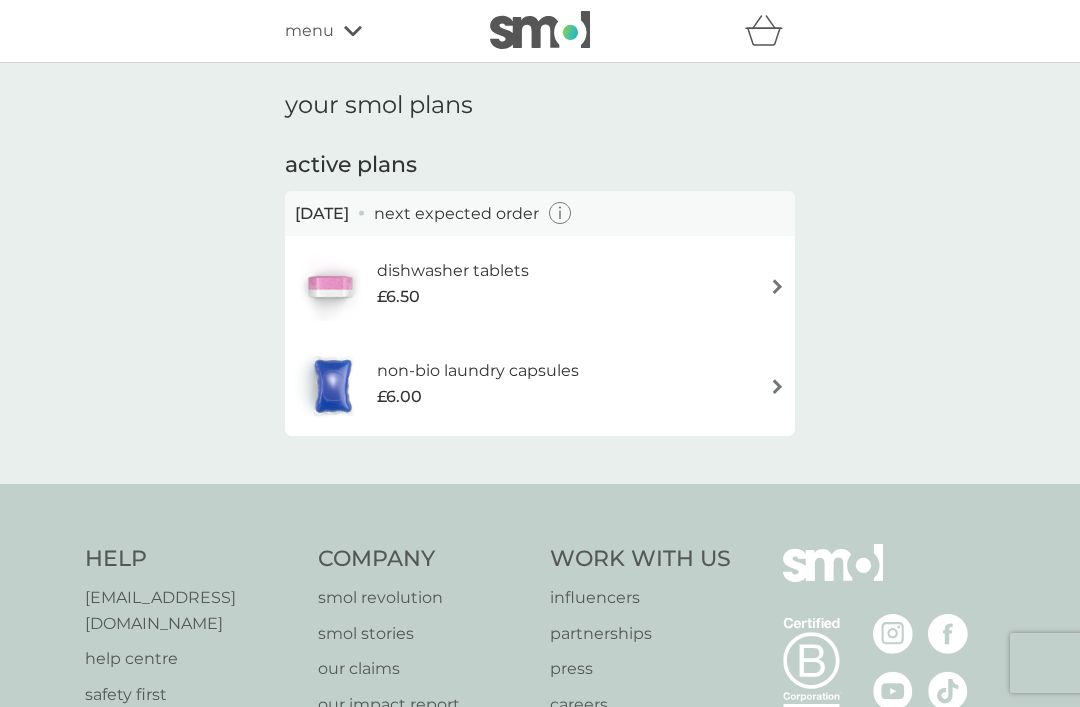 click on "£6.50" at bounding box center [453, 297] 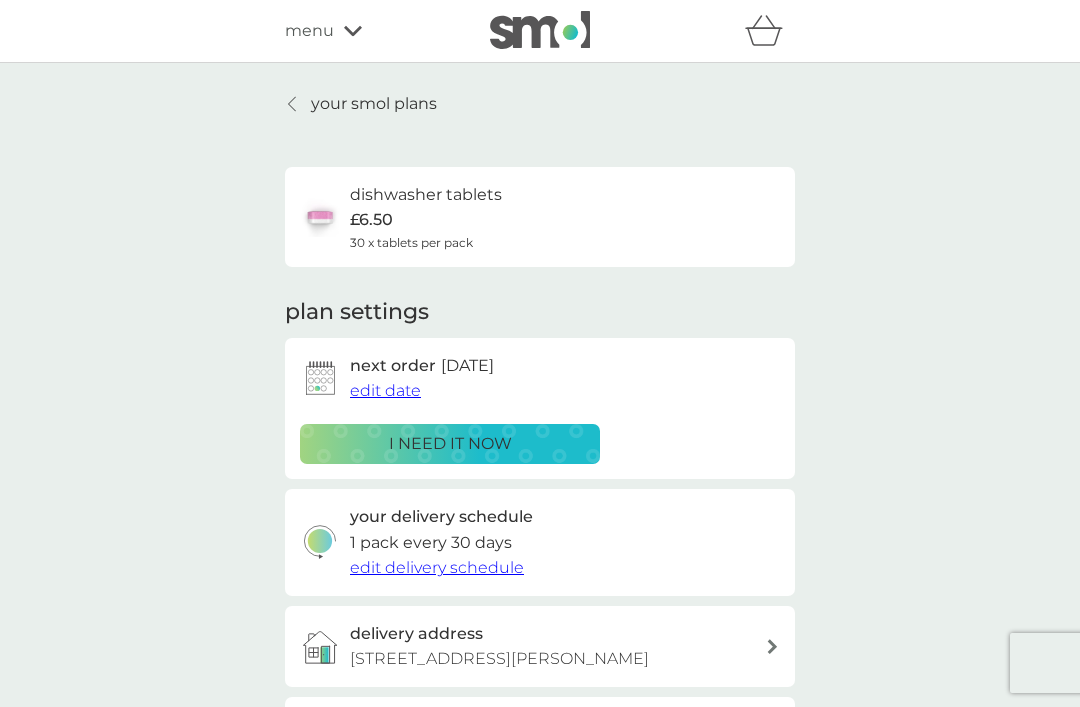 click on "edit delivery schedule" at bounding box center (437, 567) 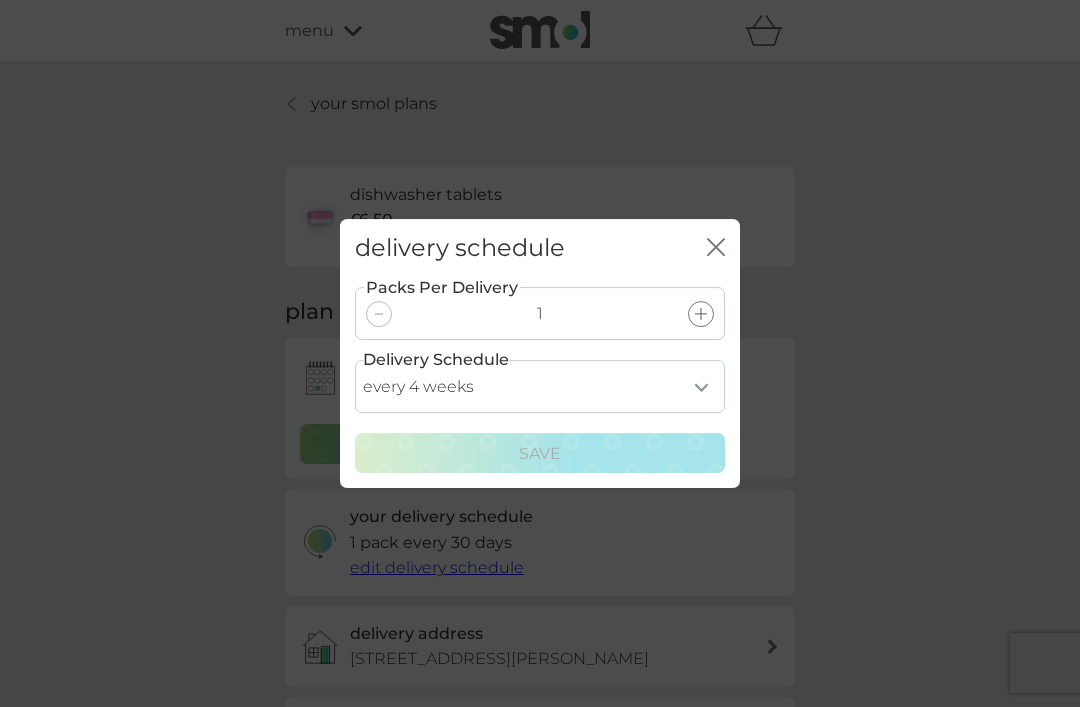 click on "delivery schedule close" at bounding box center (540, 248) 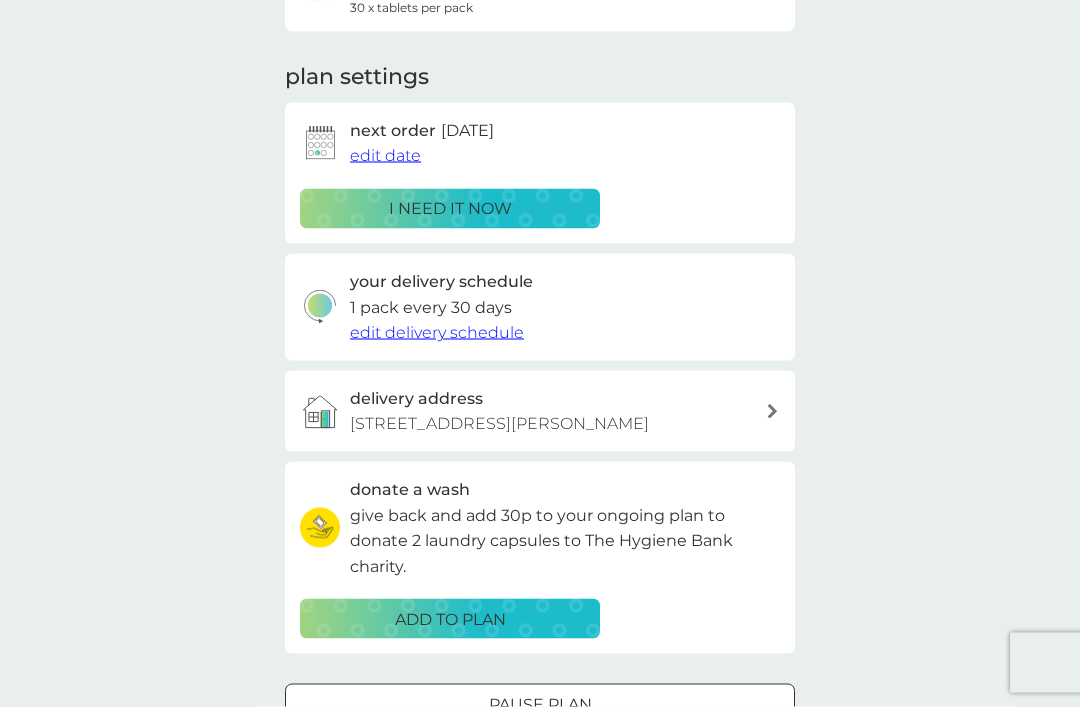 click on "Pause plan" at bounding box center [540, 705] 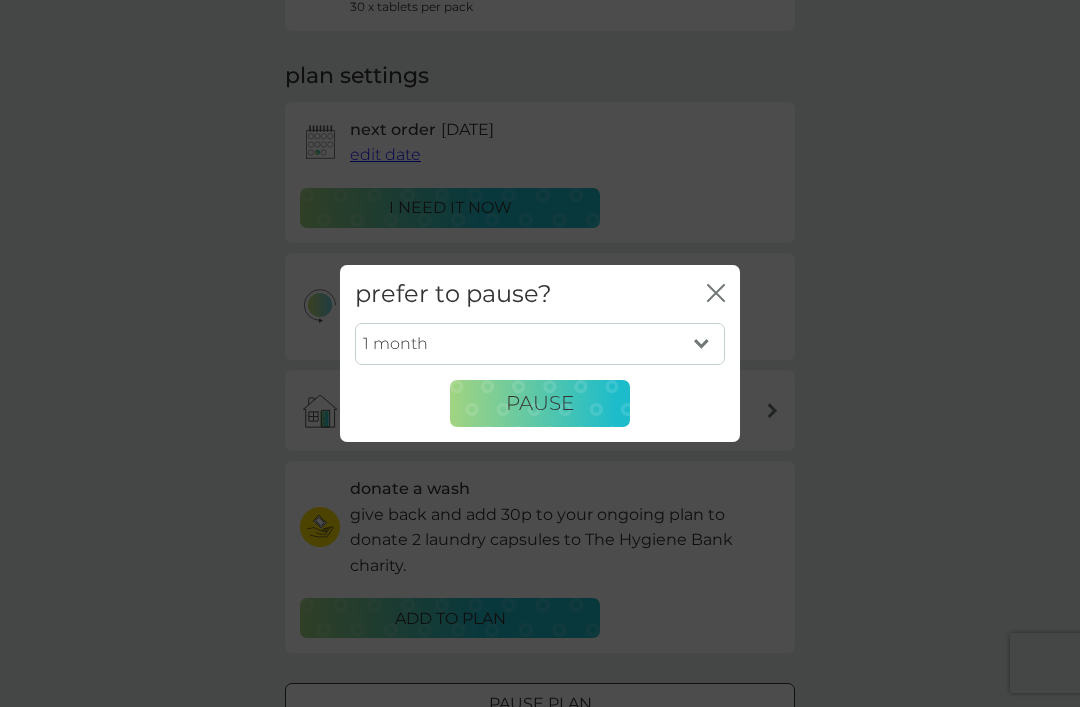 click on "1 month 2 months 3 months 4 months 5 months 6 months" at bounding box center [540, 344] 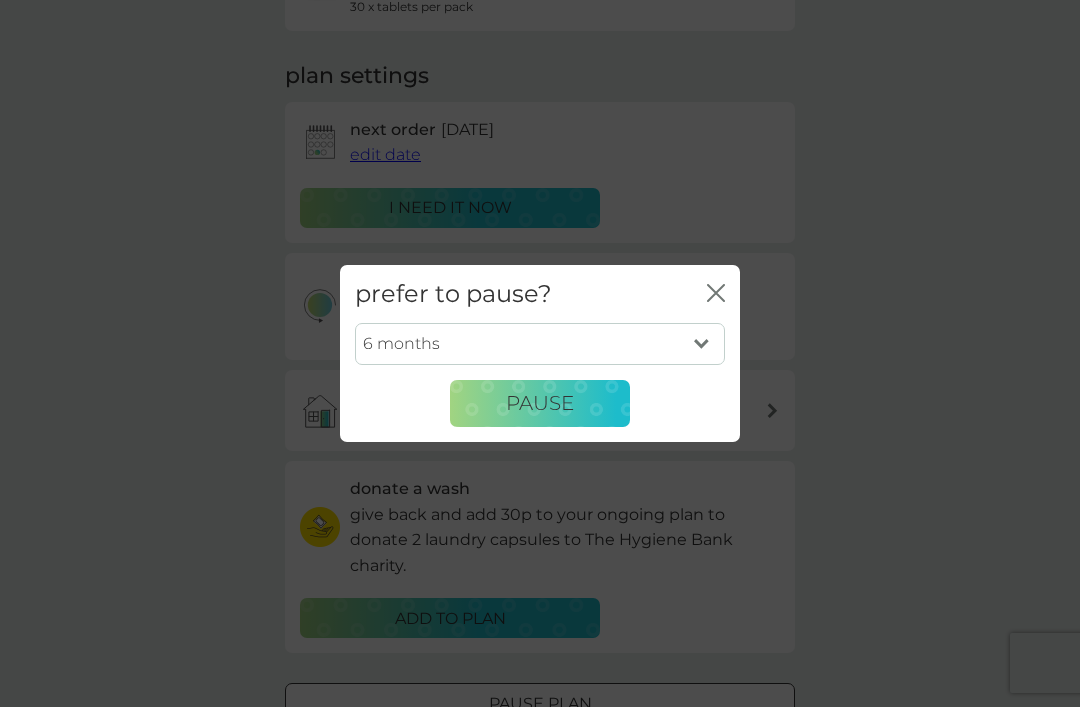 click on "Pause" at bounding box center [540, 403] 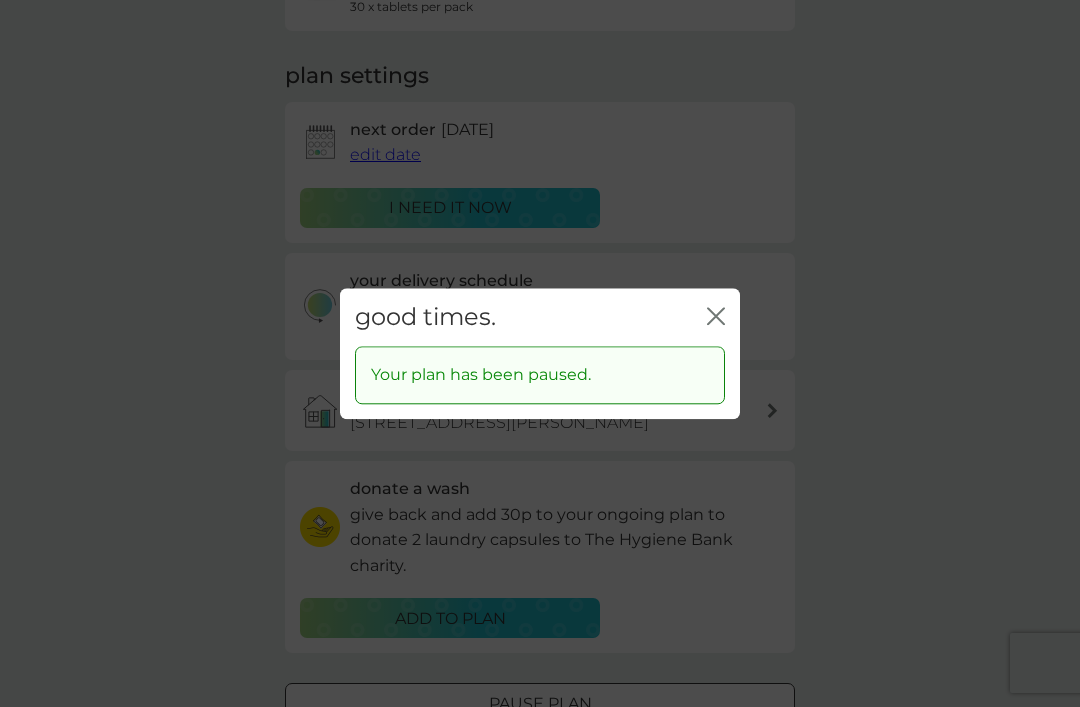 click on "close" 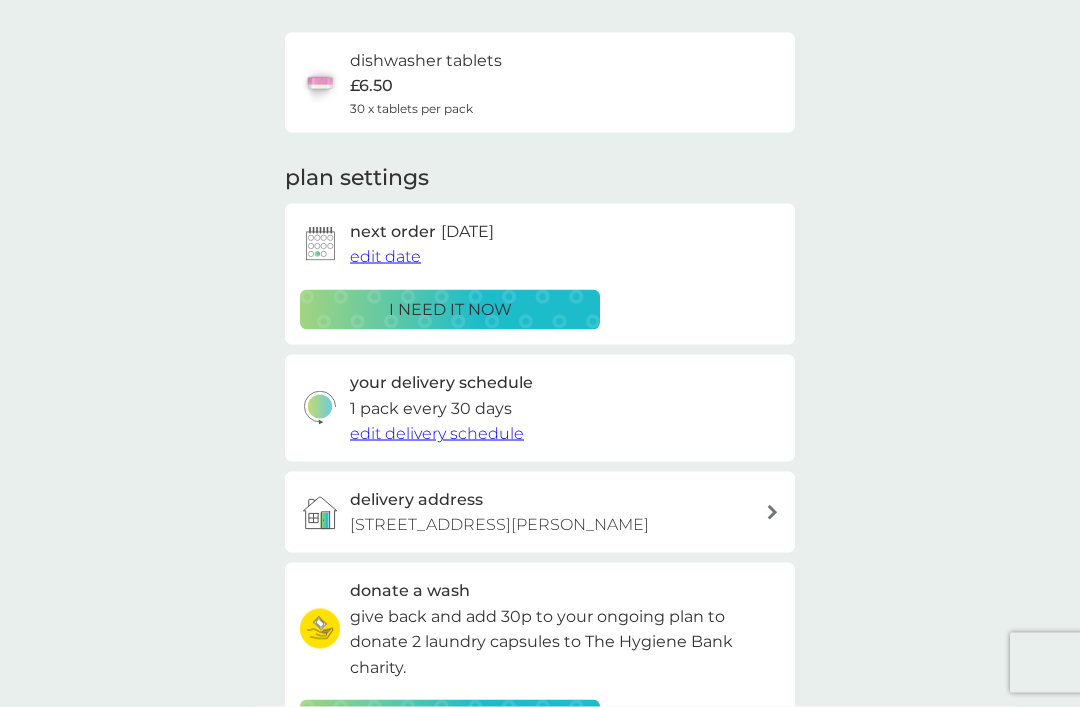 scroll, scrollTop: 0, scrollLeft: 0, axis: both 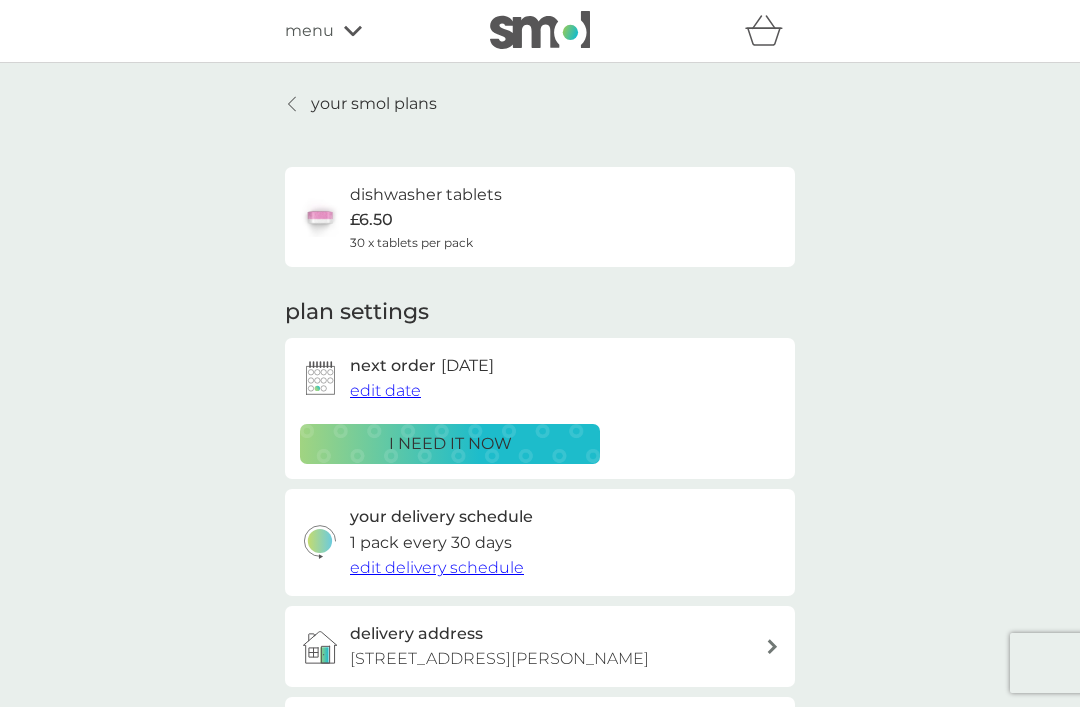 click on "menu" at bounding box center (309, 31) 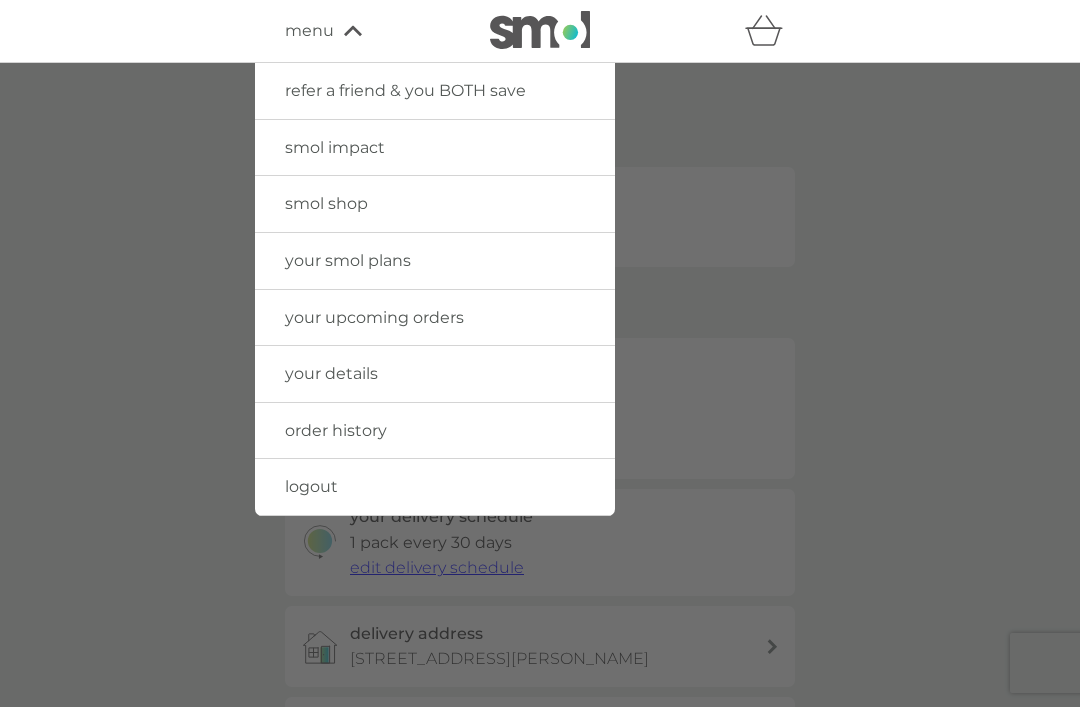 click at bounding box center [540, 30] 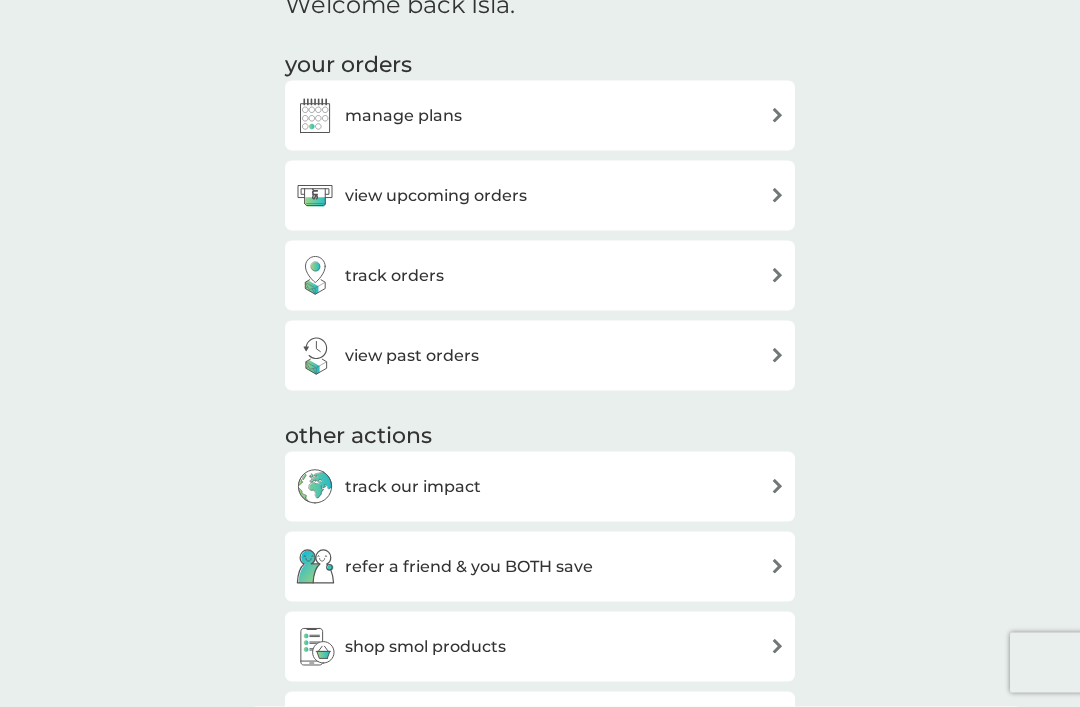 scroll, scrollTop: 673, scrollLeft: 0, axis: vertical 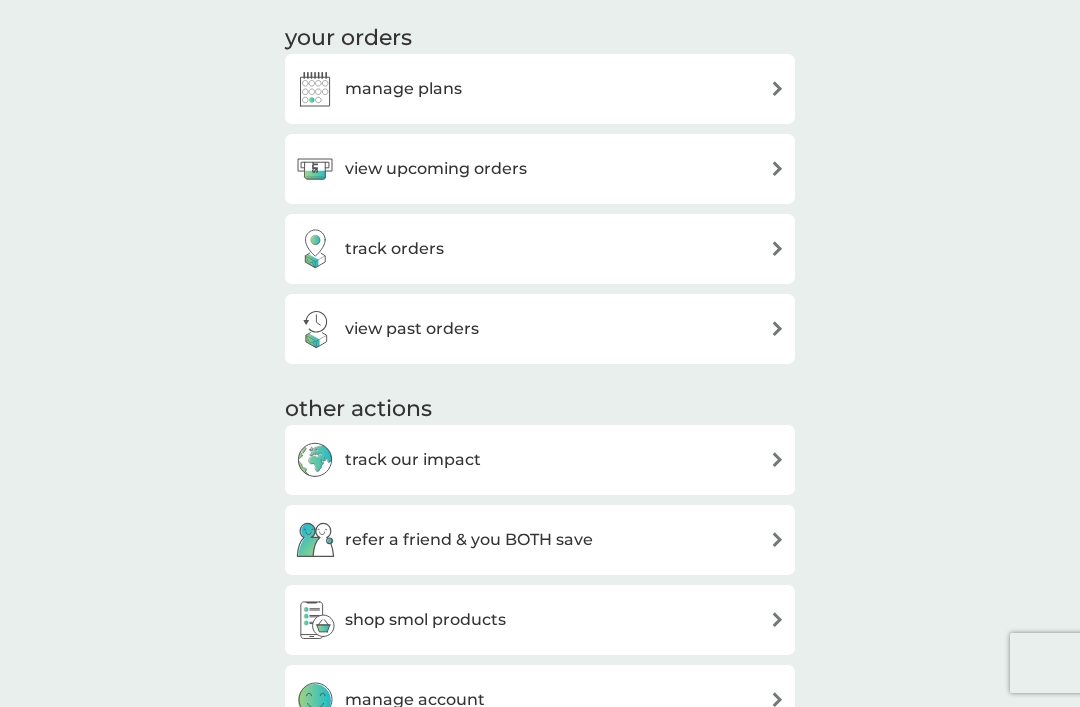 click on "view past orders" at bounding box center [540, 329] 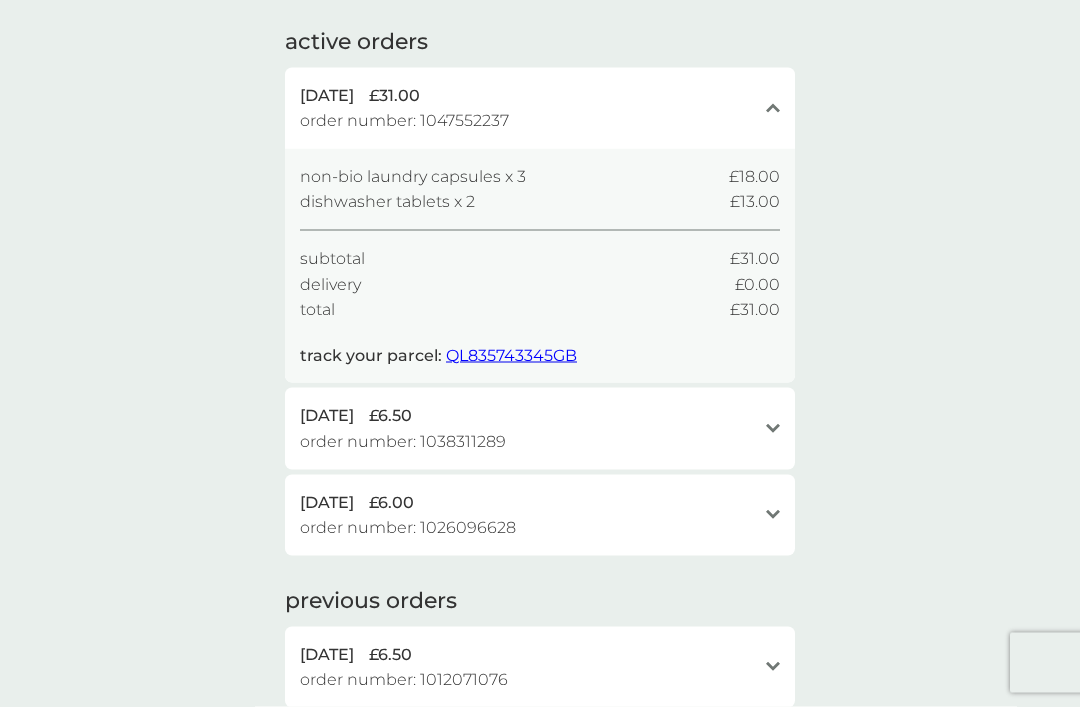 scroll, scrollTop: 124, scrollLeft: 0, axis: vertical 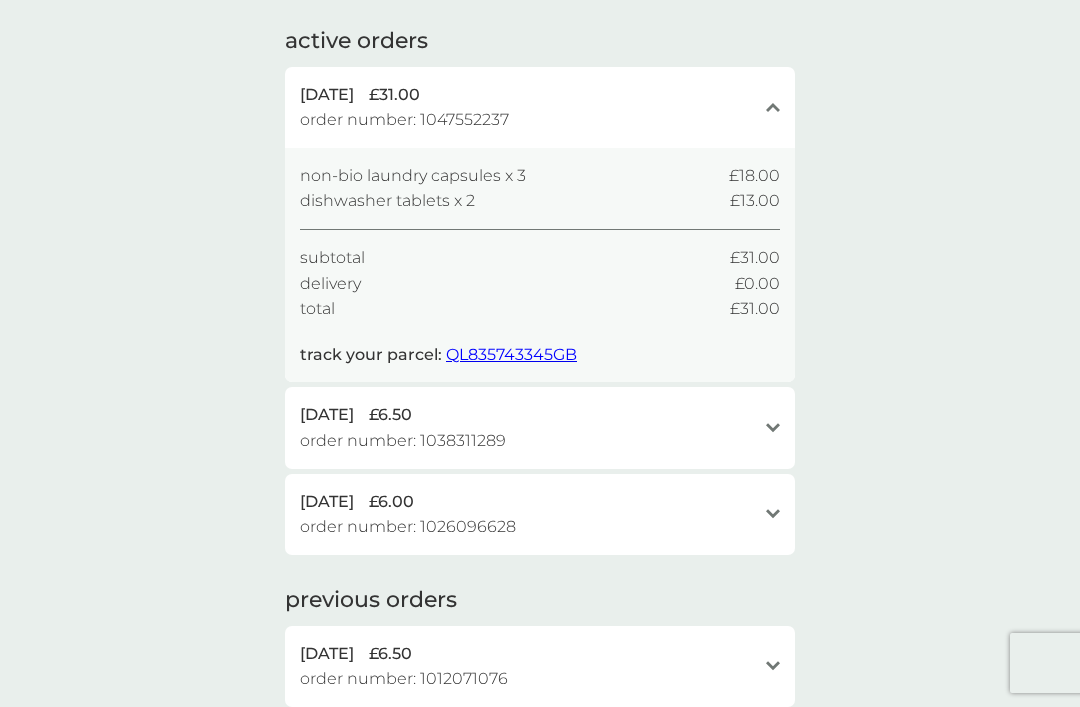 click on "your order history. active orders 9 Jul 2025 £31.00 order number:   1047552237 close non-bio laundry capsules x 3 £18.00 dishwasher tablets x 2 £13.00 subtotal £31.00 delivery £0.00 total £31.00 track your parcel:   QL835743345GB 30 Jun 2025 £6.50 order number:   1038311289 open dishwasher tablets x 1 £6.50 subtotal £6.50 delivery £0.00 total £6.50 track your parcel:   L12275111029377491 15 Jun 2025 £6.00 order number:   1026096628 open non-bio laundry capsules x 1 £6.00 subtotal £6.00 delivery £0.00 total £6.00 track your parcel:   L12275111029146660 previous orders 31 May 2025 £6.50 order number:   1012071076 open dishwasher tablets x 1 £6.50 subtotal £6.50 delivery £0.00 total £6.50 22 May 2025 £6.00 order number:   1004652941 open non-bio laundry capsules x 1 £6.00 subtotal £6.00 delivery £0.00 total £6.00 1 May 2025 £6.50 order number:   985745021 open dishwasher tablets x 1 £6.50 subtotal £6.50 delivery £0.00 total £6.50 28 Apr 2025 £6.00 order number:   983201448 open" at bounding box center [540, 630] 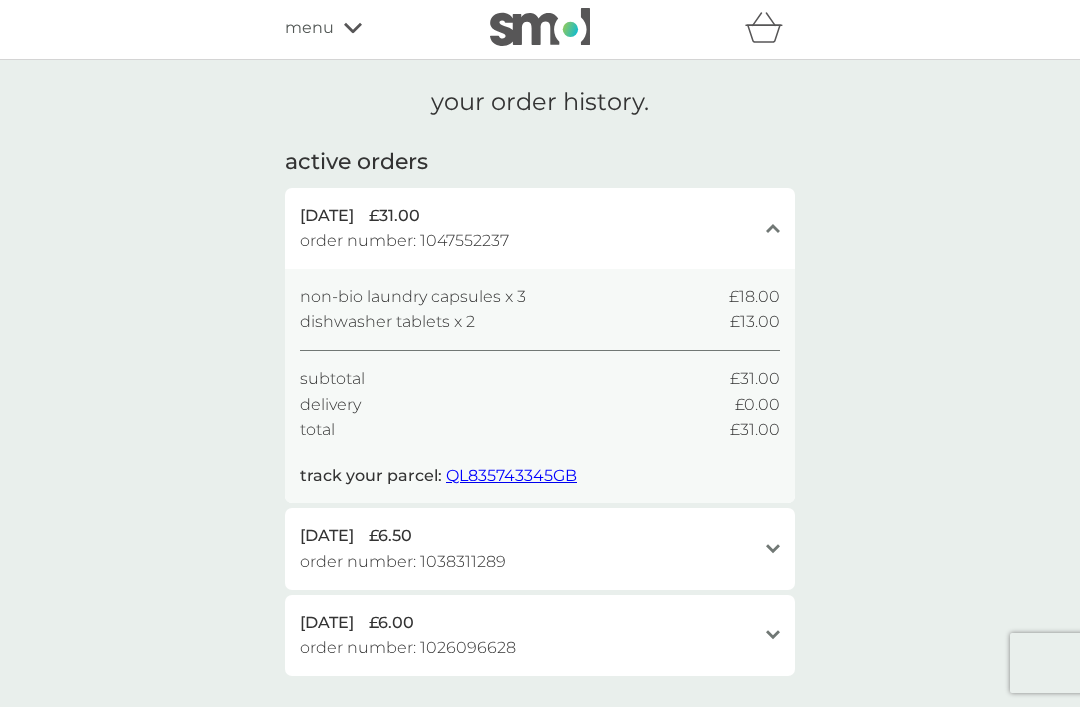 scroll, scrollTop: 0, scrollLeft: 0, axis: both 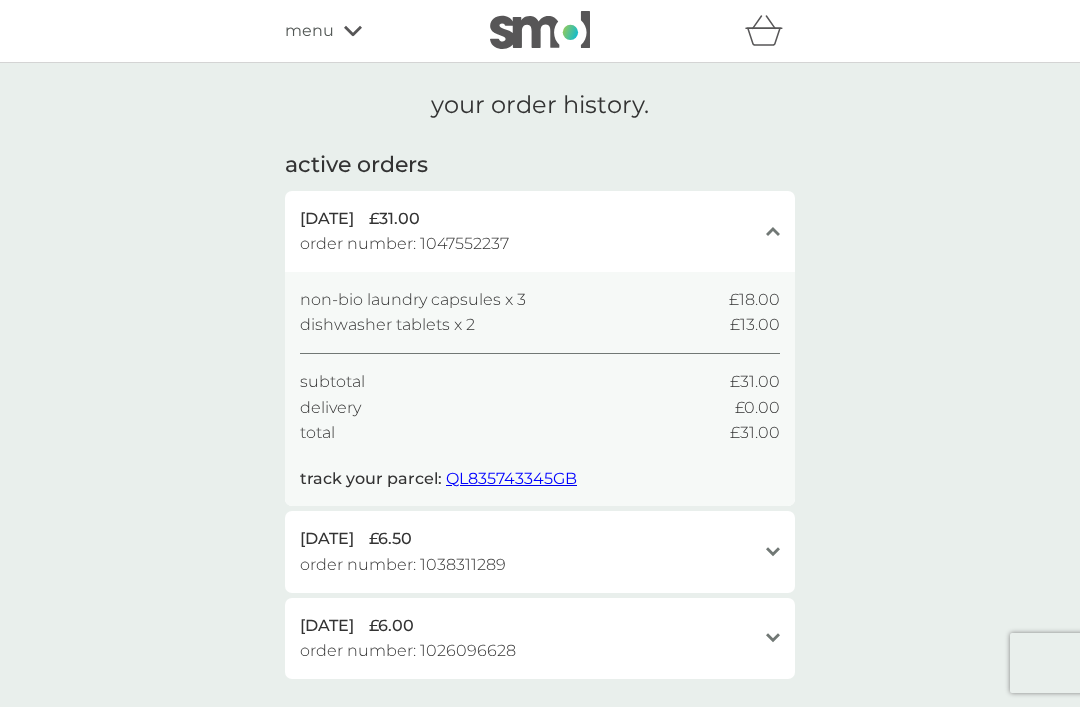 click on "menu" at bounding box center (309, 31) 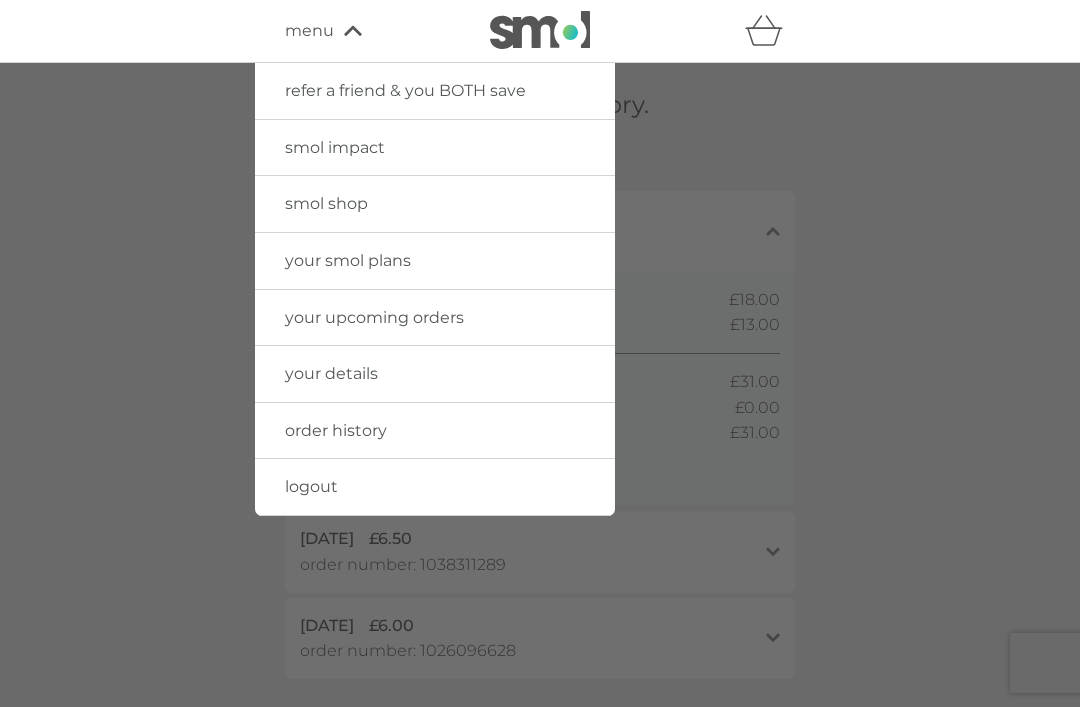 click on "your details" at bounding box center [331, 373] 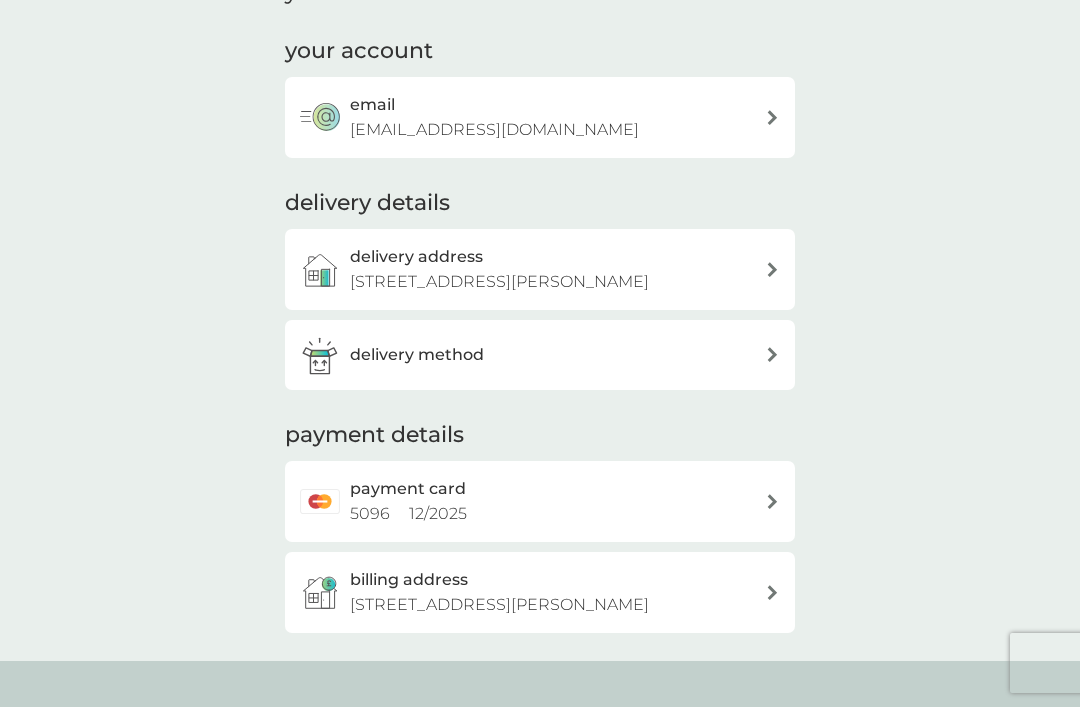 scroll, scrollTop: 0, scrollLeft: 0, axis: both 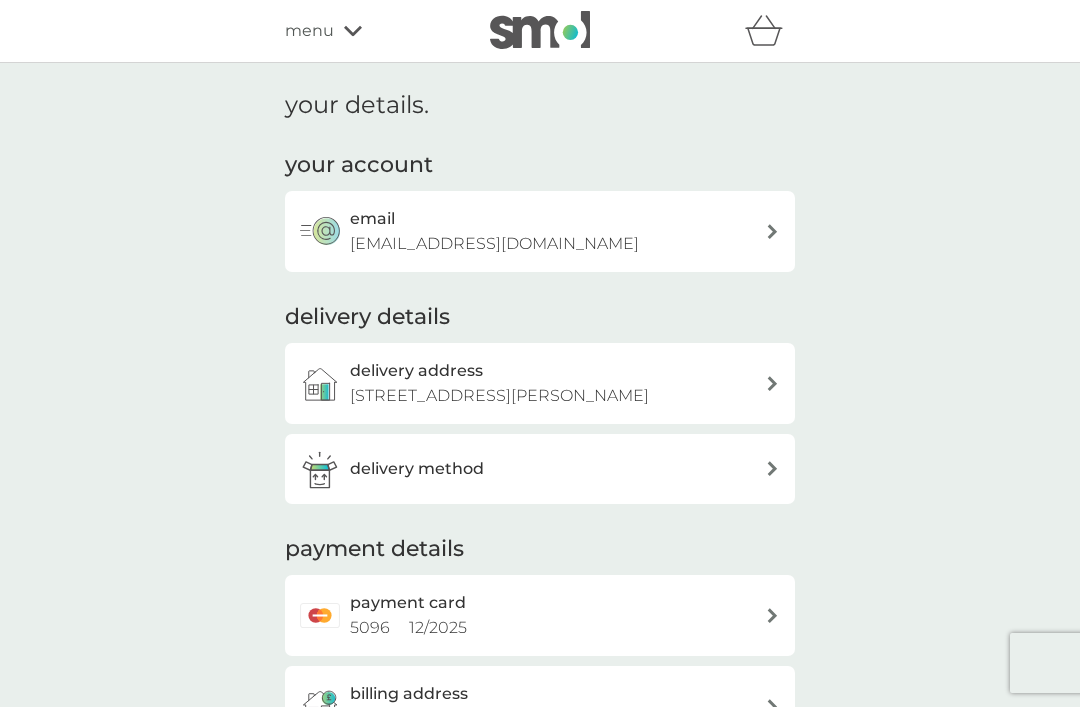 click on "menu" at bounding box center [370, 31] 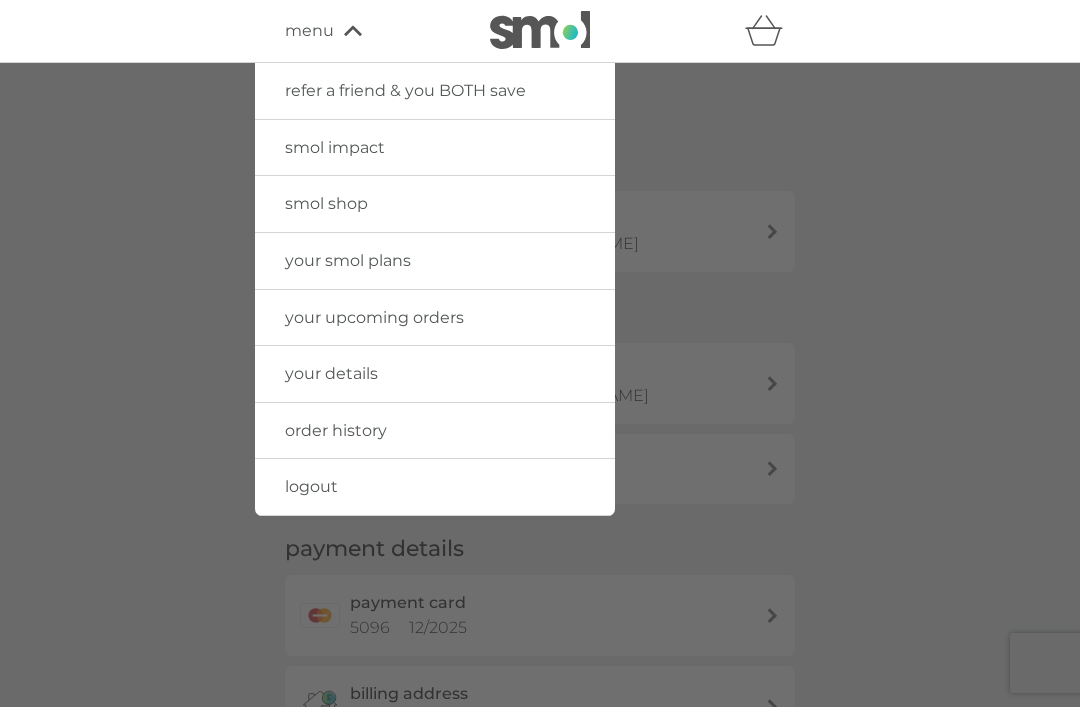 click at bounding box center [540, 416] 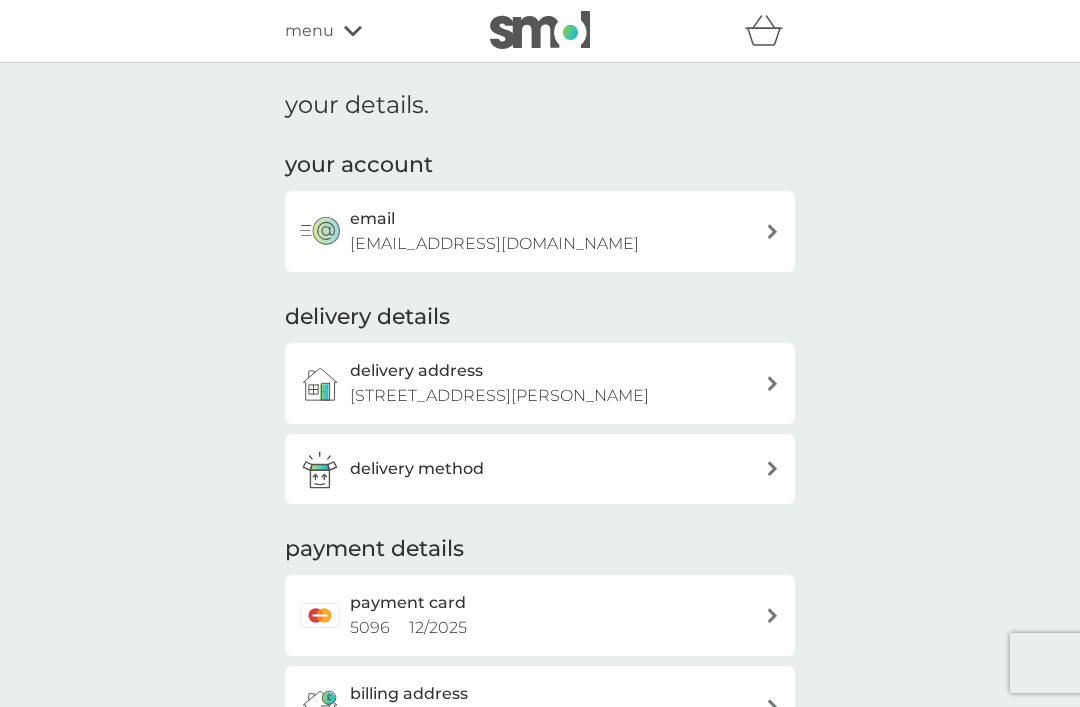 click on "email islacraig84@hotmail.com" at bounding box center (550, 231) 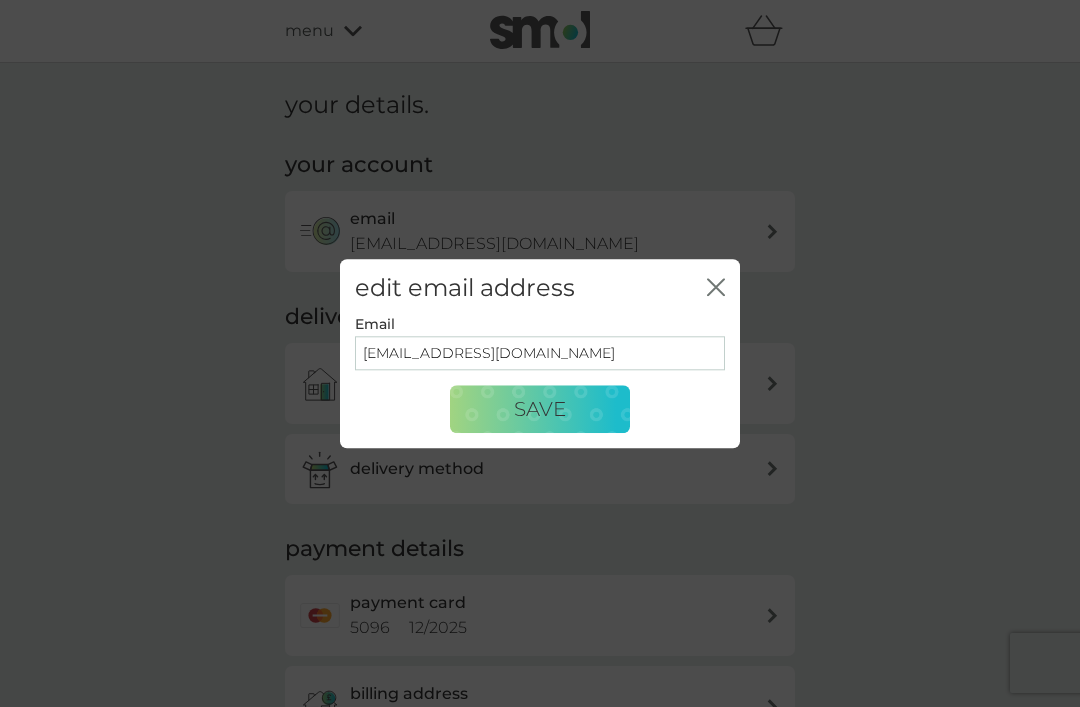 click on "close" 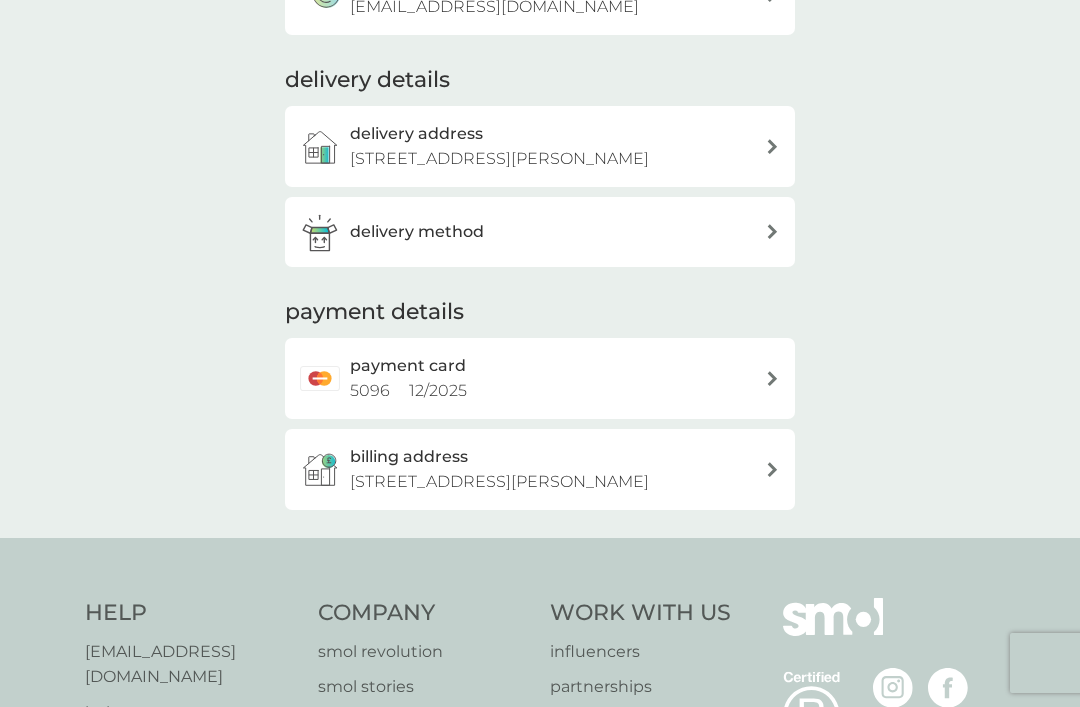 scroll, scrollTop: 0, scrollLeft: 0, axis: both 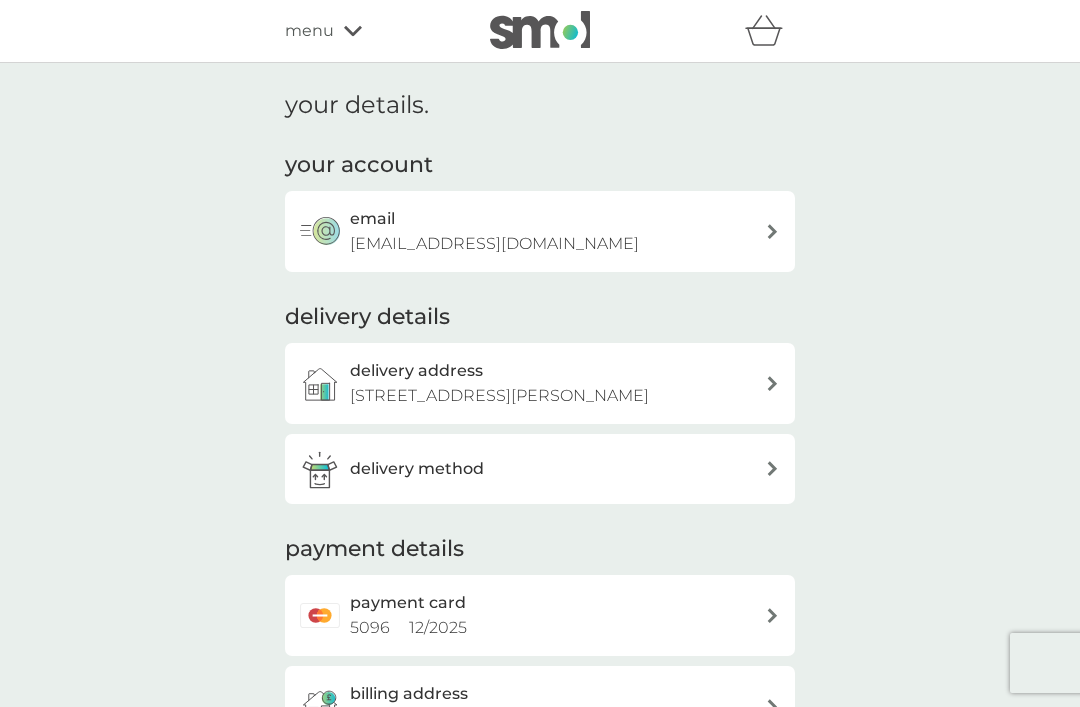 click on "menu" at bounding box center (370, 31) 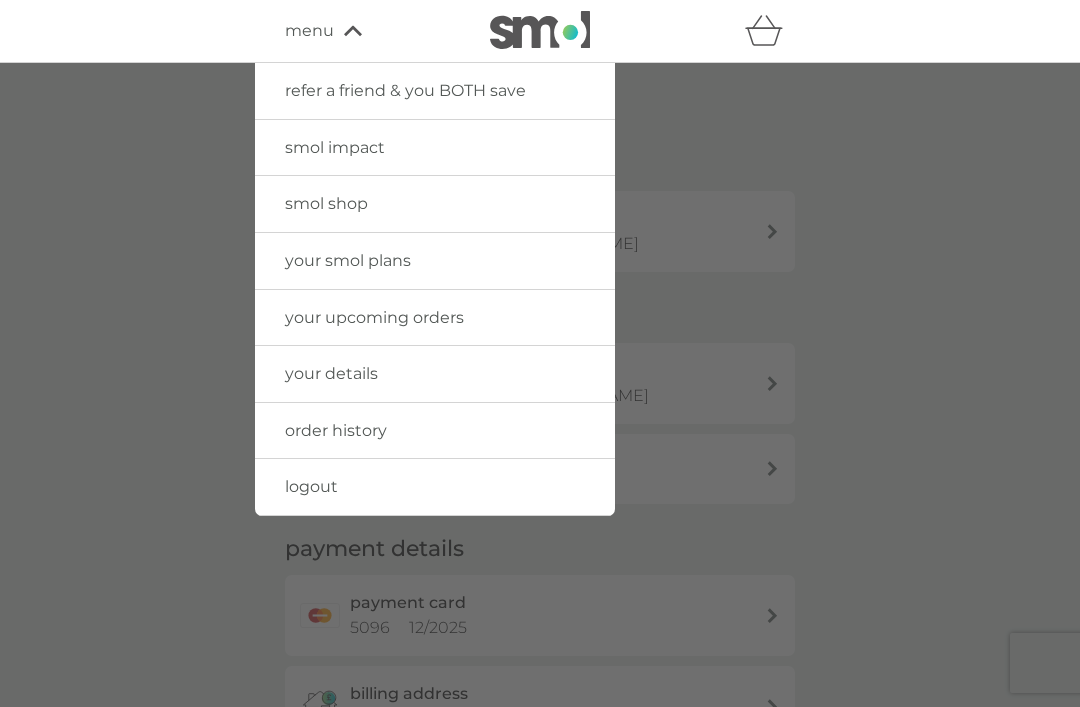 click on "your upcoming orders" at bounding box center (374, 317) 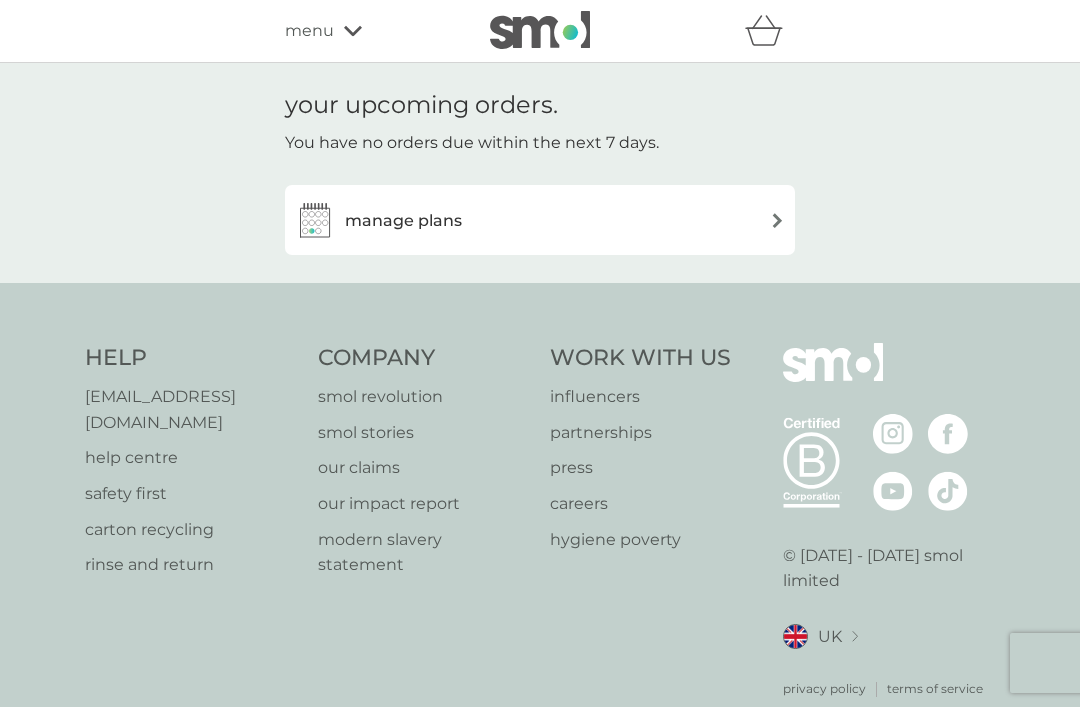 click at bounding box center [540, 30] 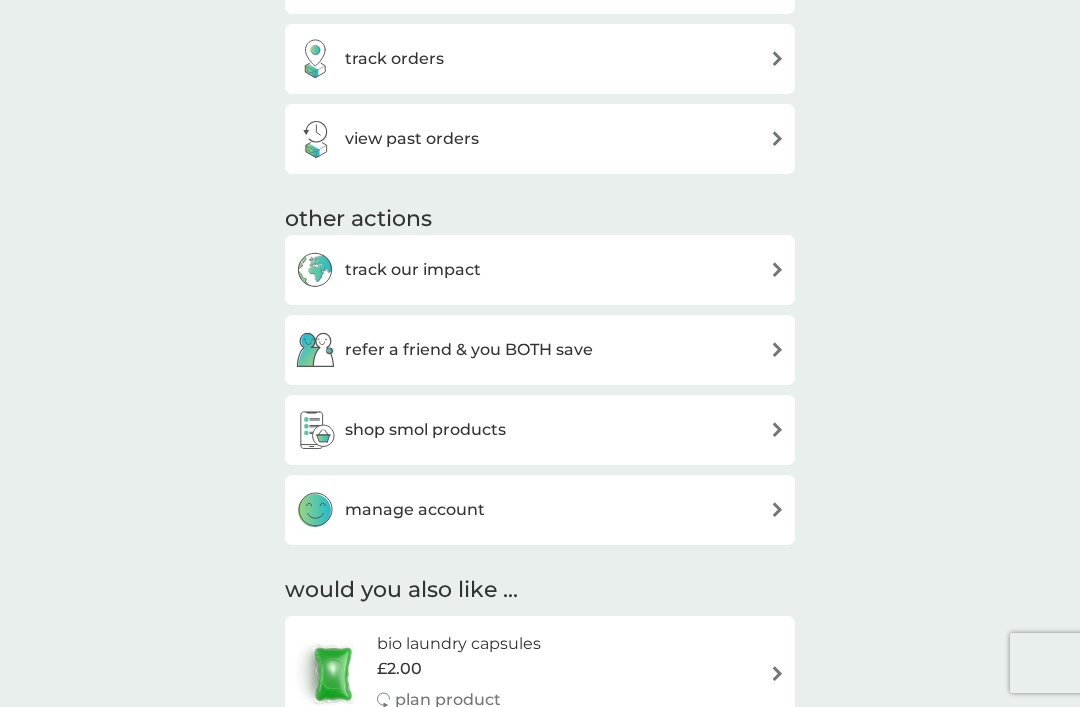 scroll, scrollTop: 909, scrollLeft: 0, axis: vertical 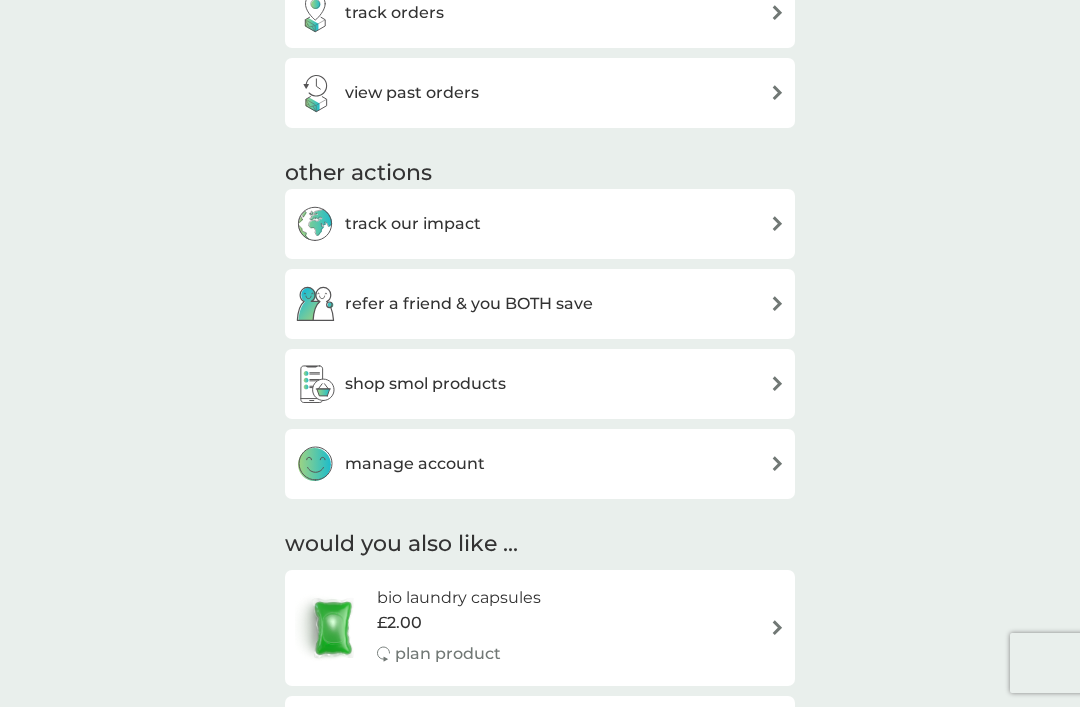 click on "manage account" at bounding box center (415, 464) 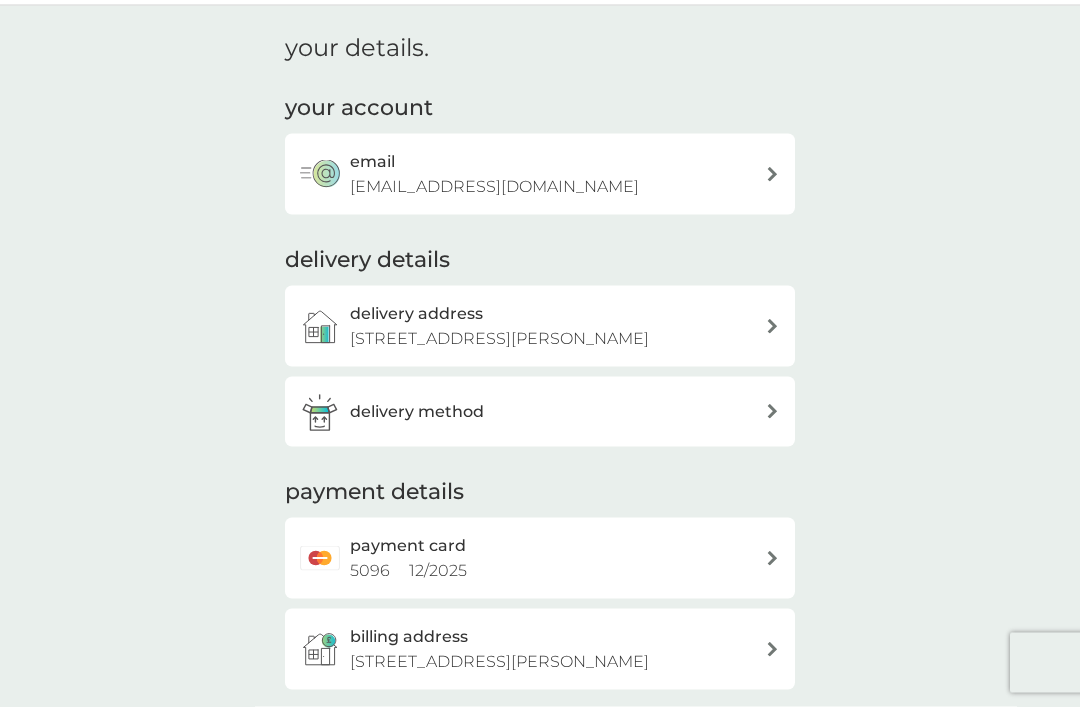 scroll, scrollTop: 0, scrollLeft: 0, axis: both 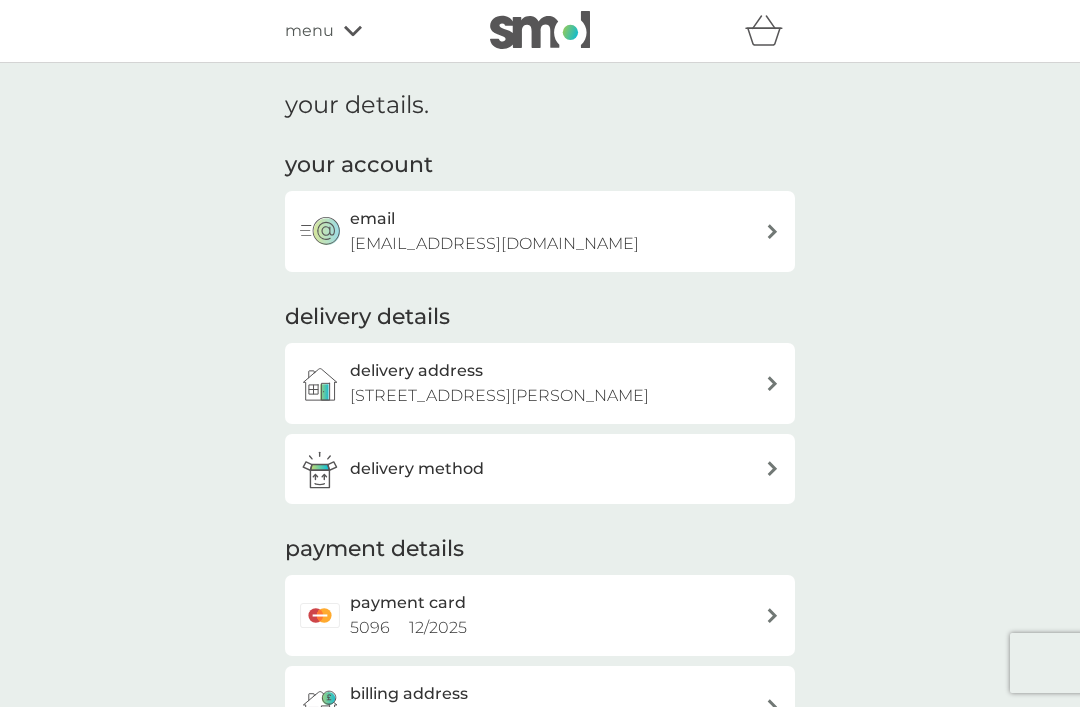 click at bounding box center [772, 231] 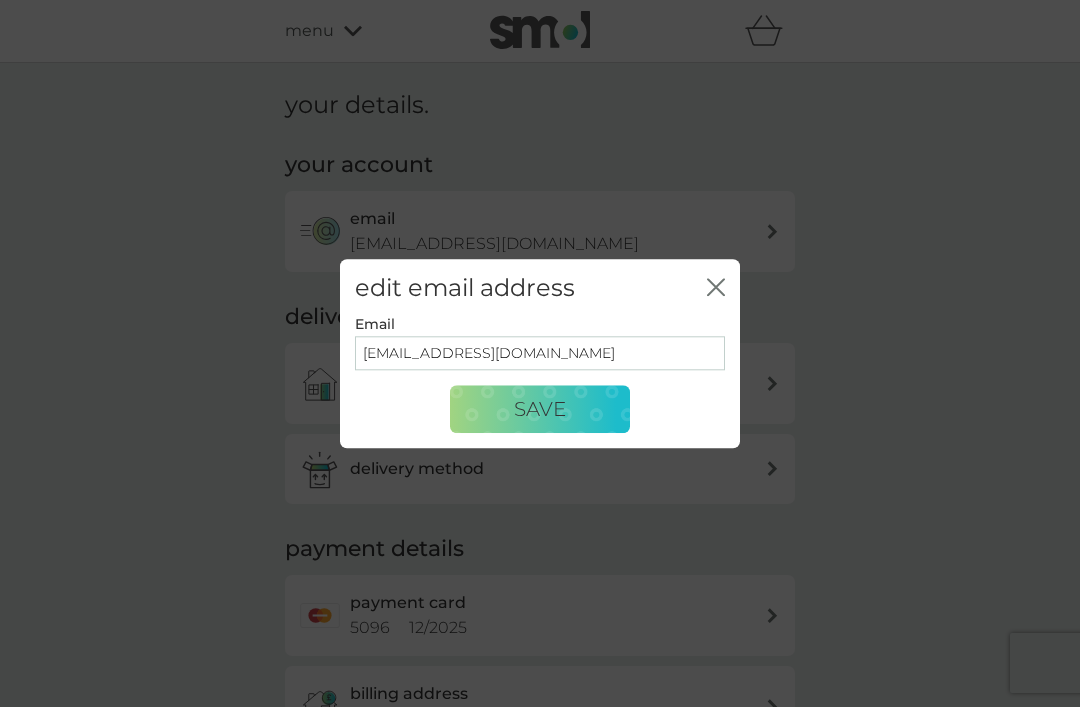 click on "Save" at bounding box center (540, 409) 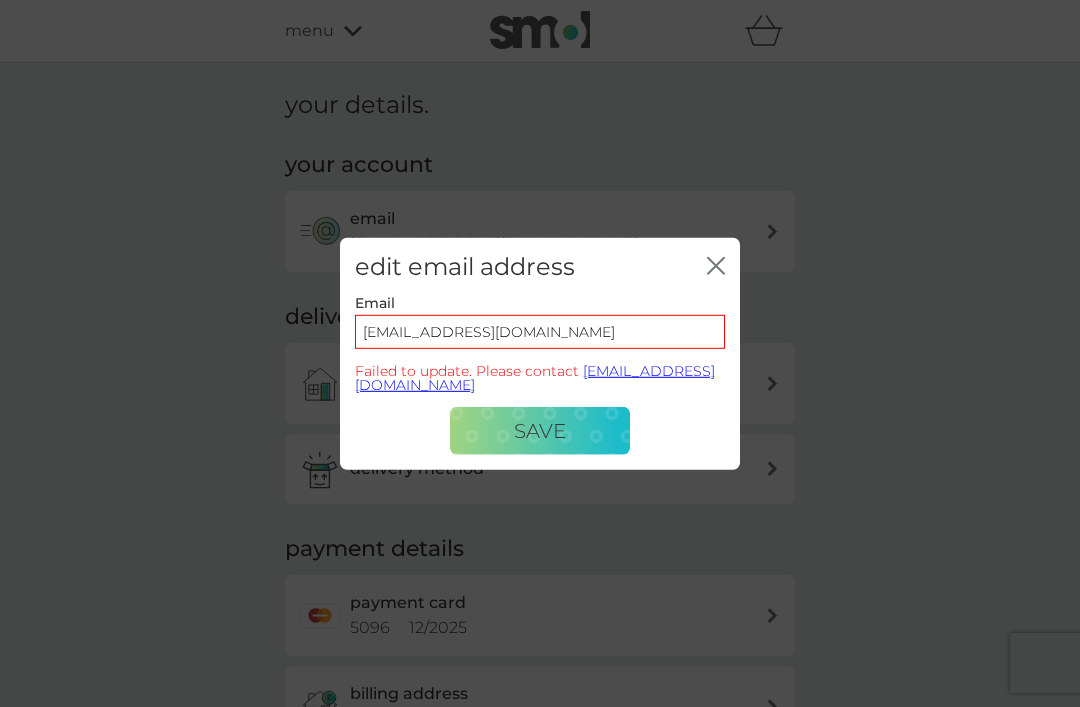 click 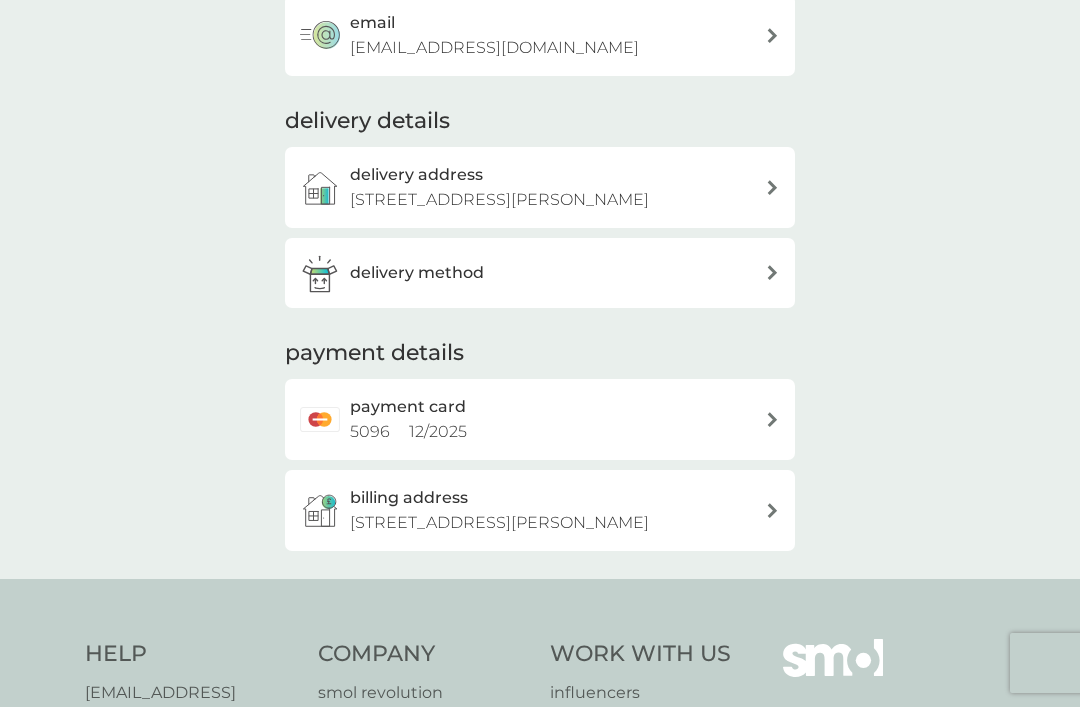 scroll, scrollTop: 0, scrollLeft: 0, axis: both 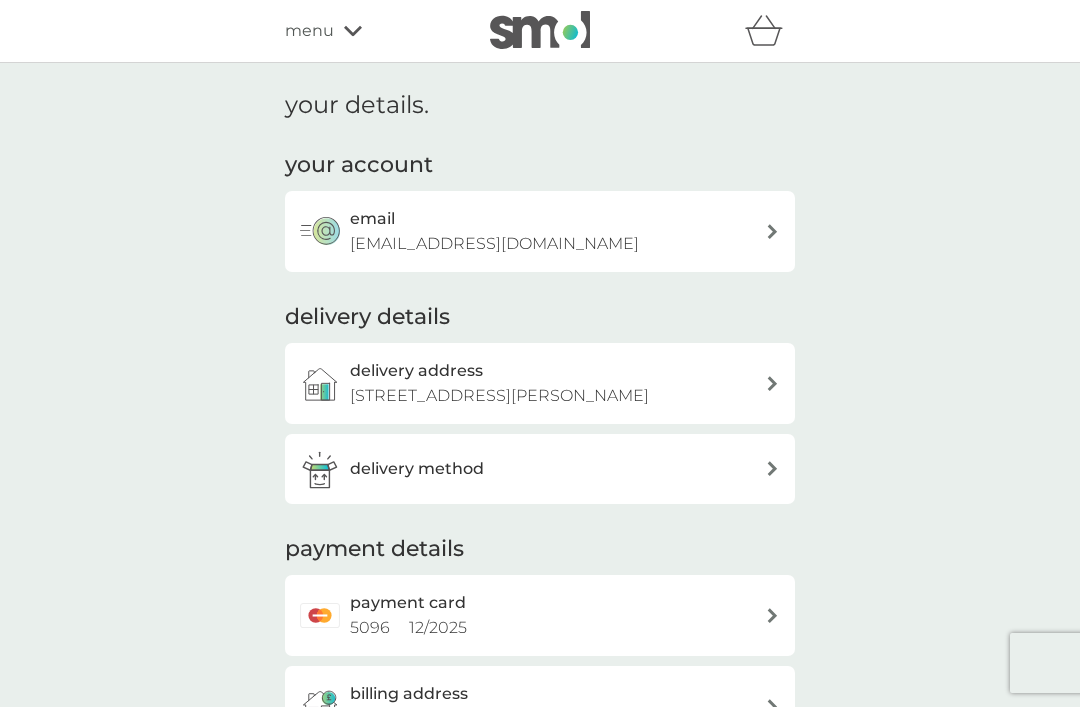 click at bounding box center (540, 30) 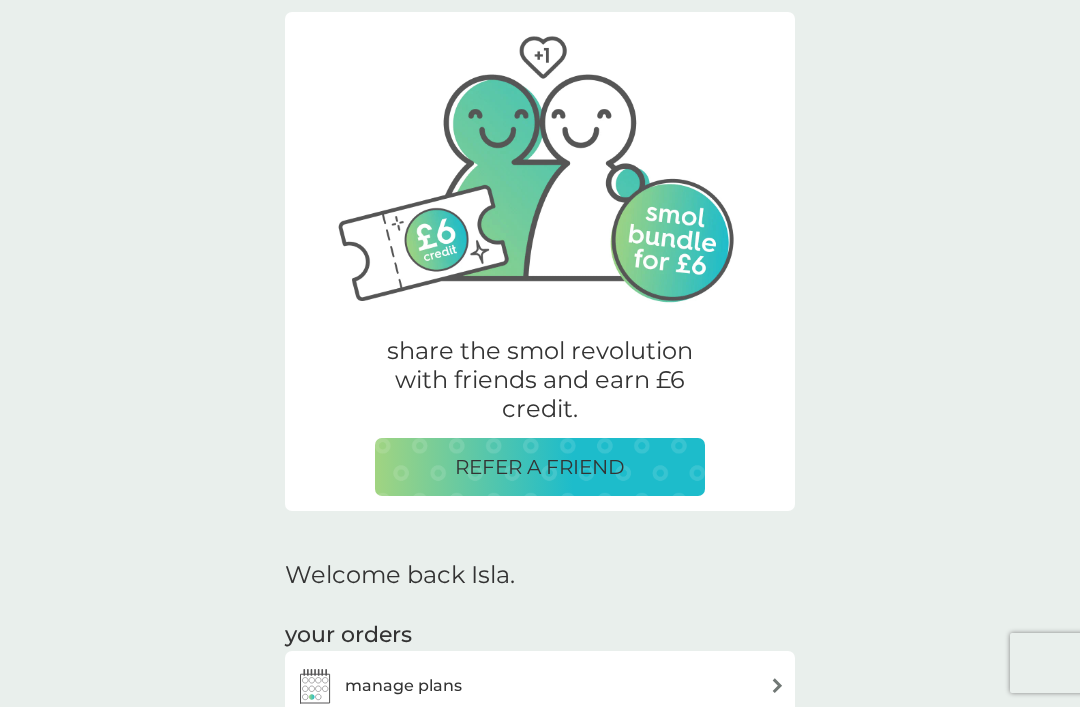 scroll, scrollTop: 0, scrollLeft: 0, axis: both 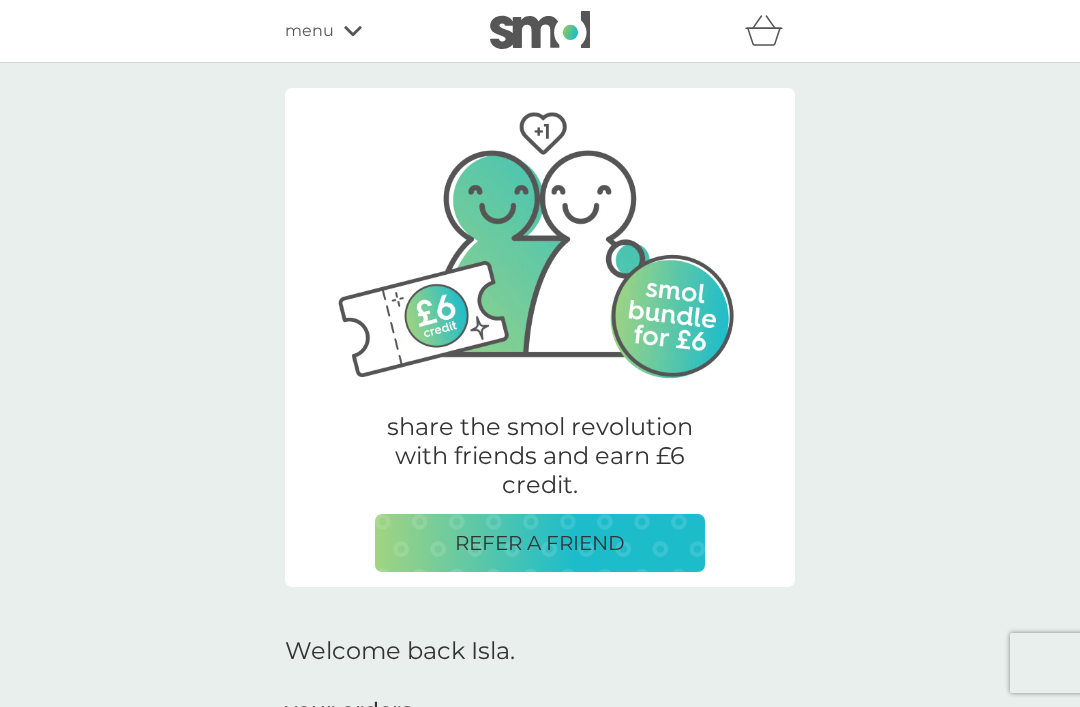 click on "menu" at bounding box center (309, 31) 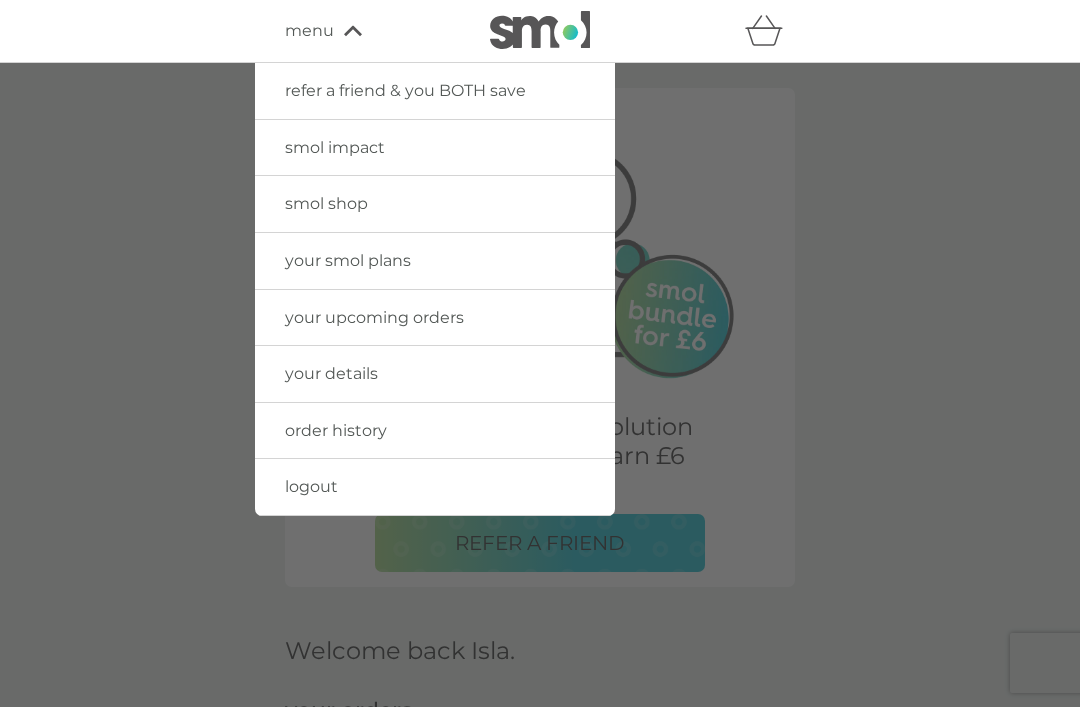 click on "logout" at bounding box center [311, 486] 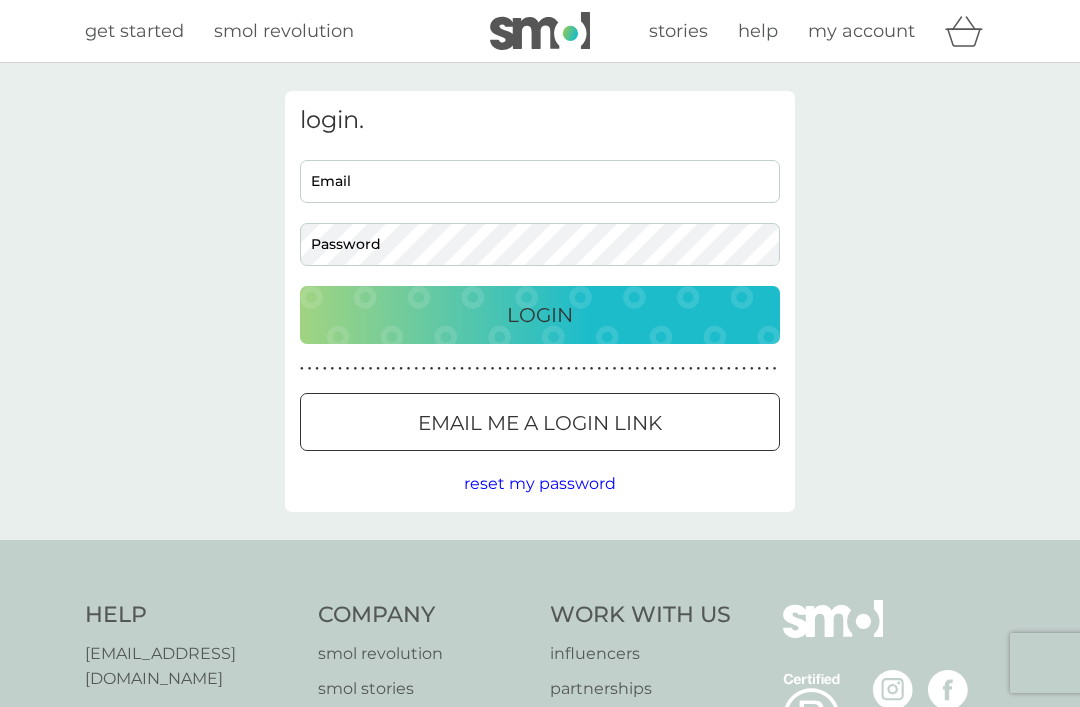 scroll, scrollTop: 0, scrollLeft: 0, axis: both 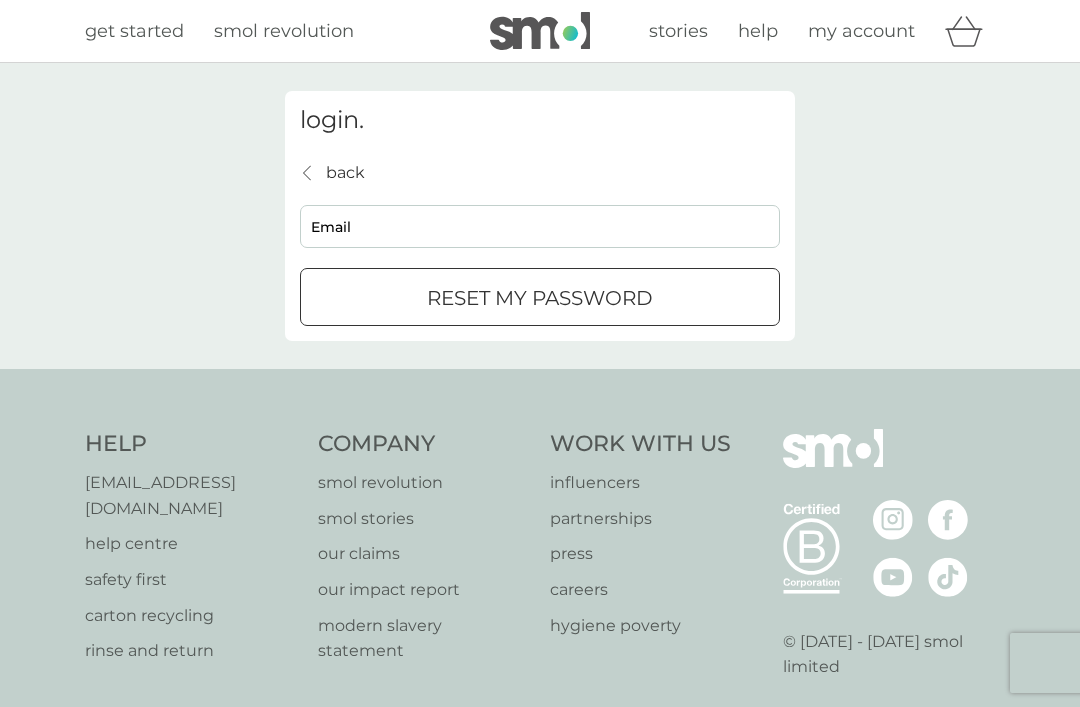 click on "Email" at bounding box center (540, 226) 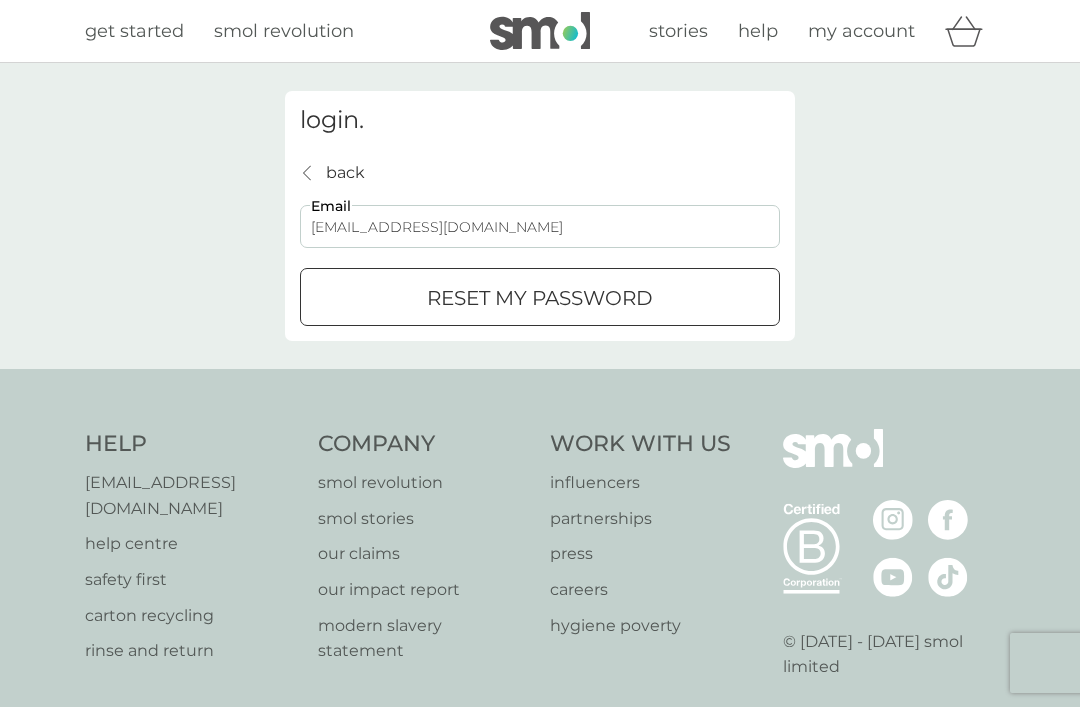 type on "[EMAIL_ADDRESS][DOMAIN_NAME]" 